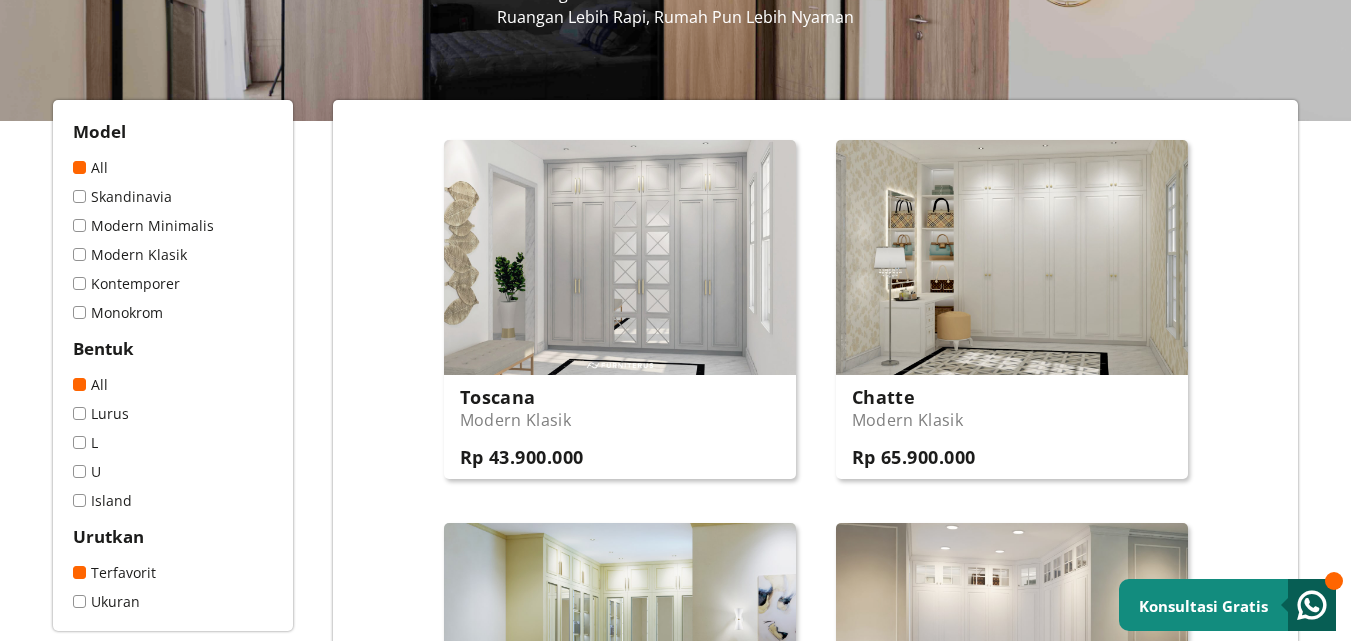 scroll, scrollTop: 0, scrollLeft: 0, axis: both 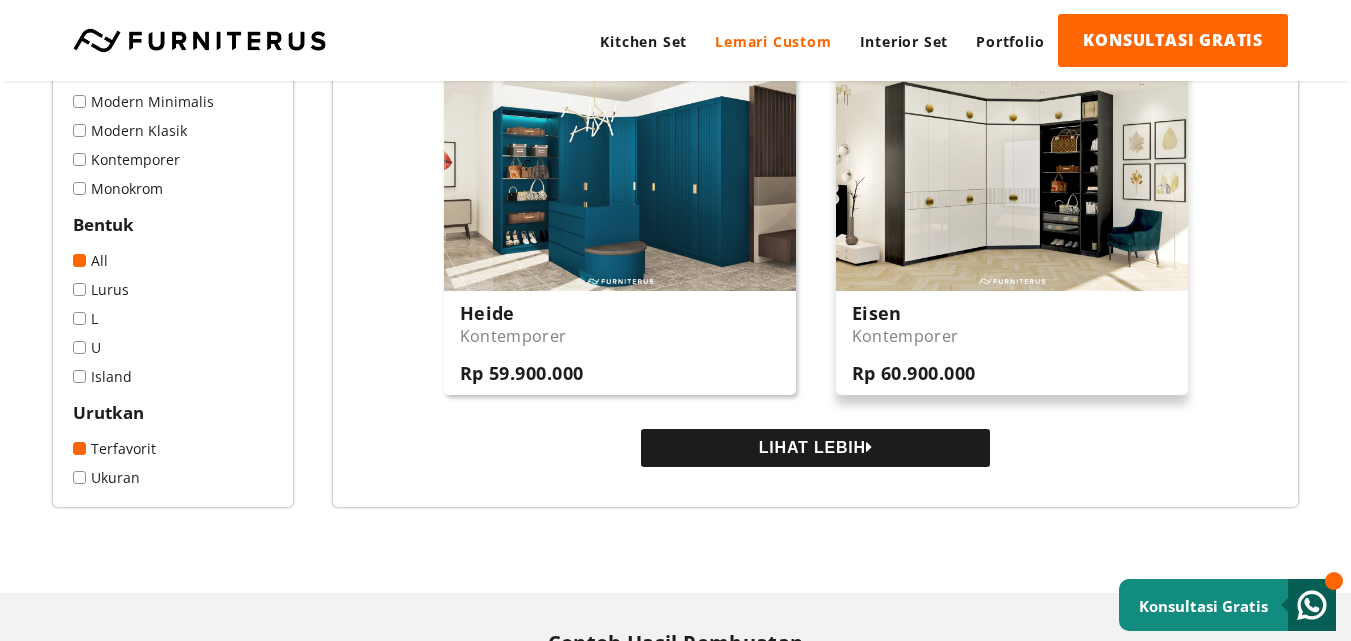 click on "Eisen
Kontemporer
Rp 60.900.000" at bounding box center [1012, 343] 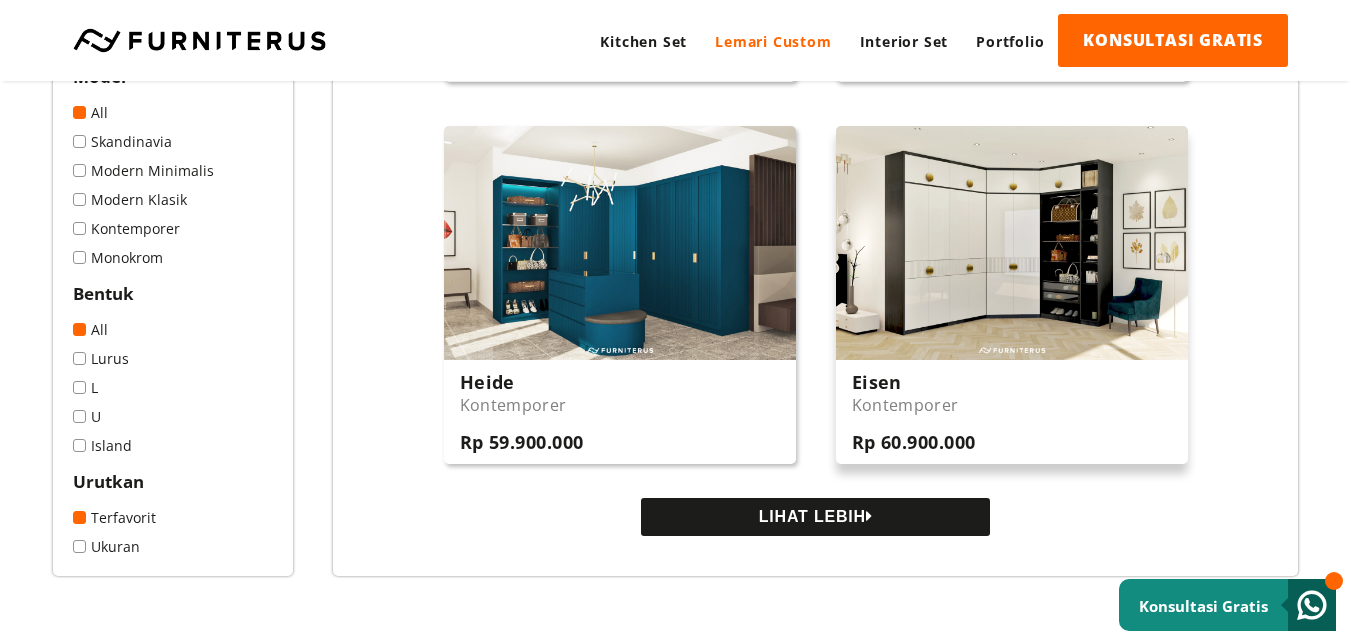 scroll, scrollTop: 1820, scrollLeft: 0, axis: vertical 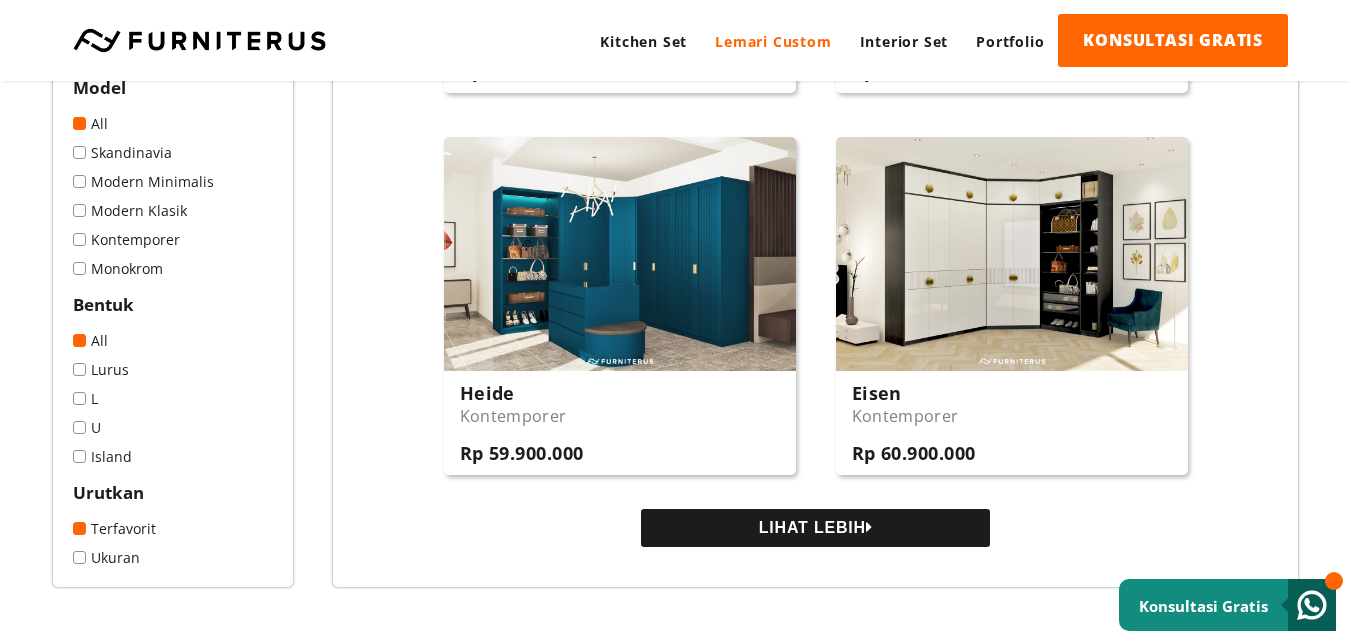 click on "LIHAT LEBIH" at bounding box center [815, 528] 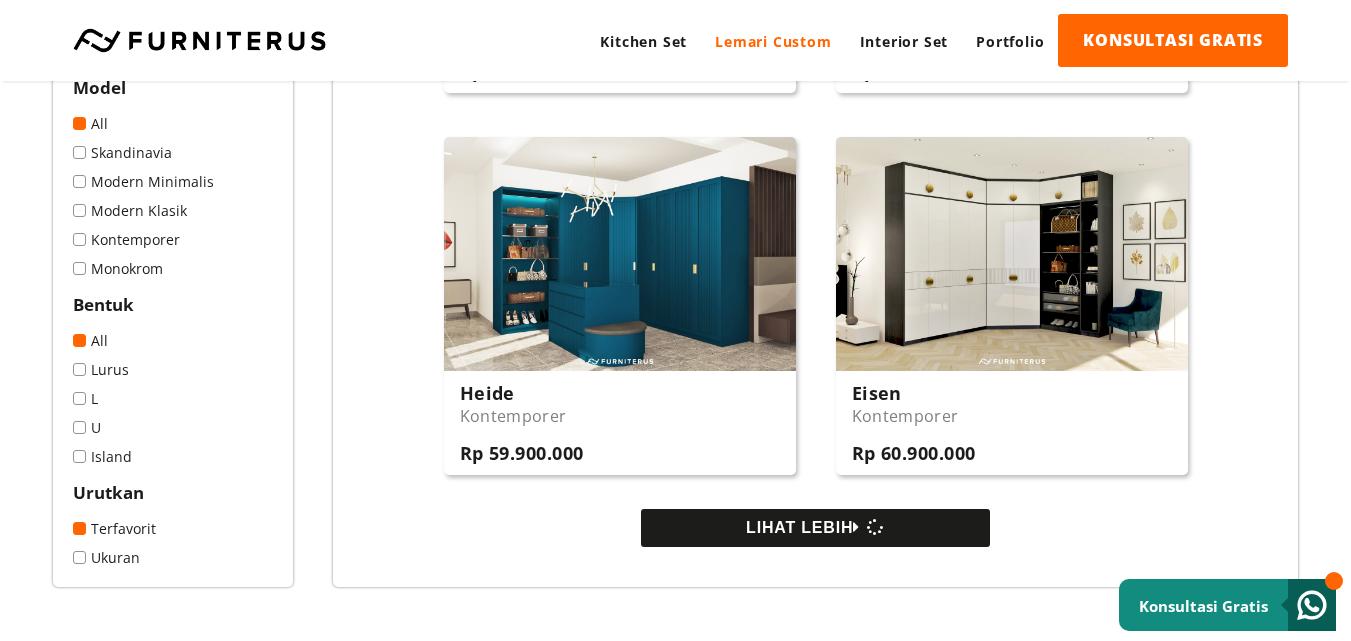 type 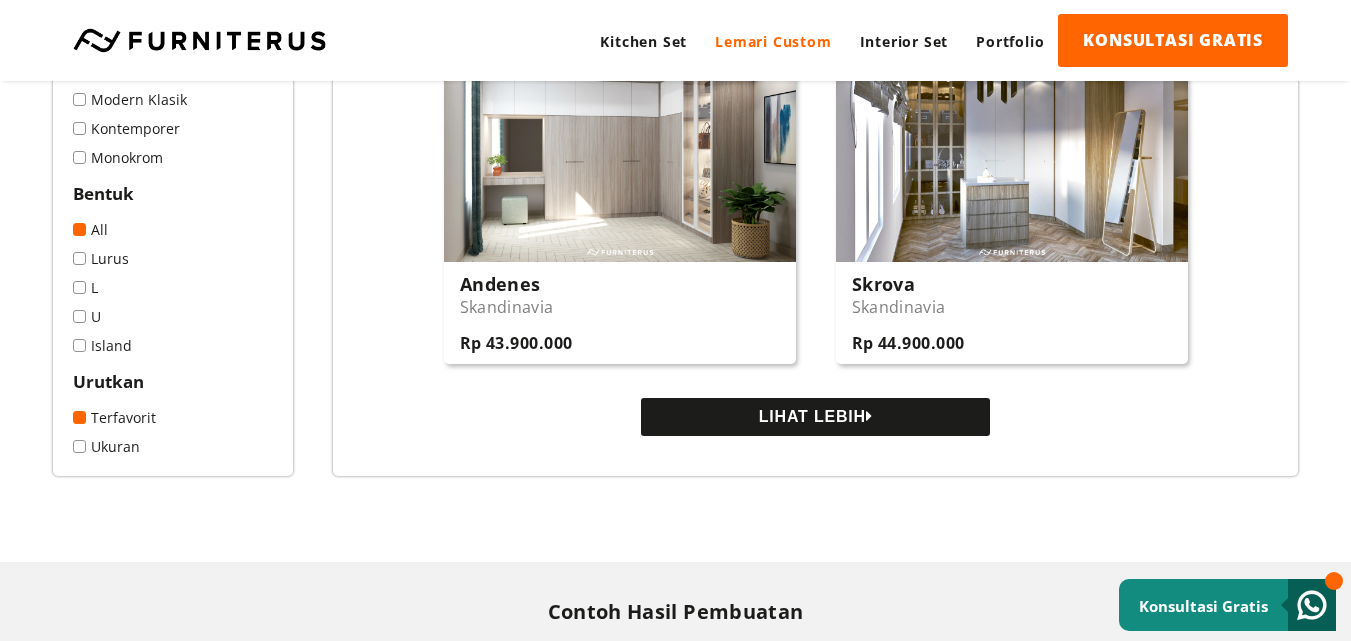 scroll, scrollTop: 3860, scrollLeft: 0, axis: vertical 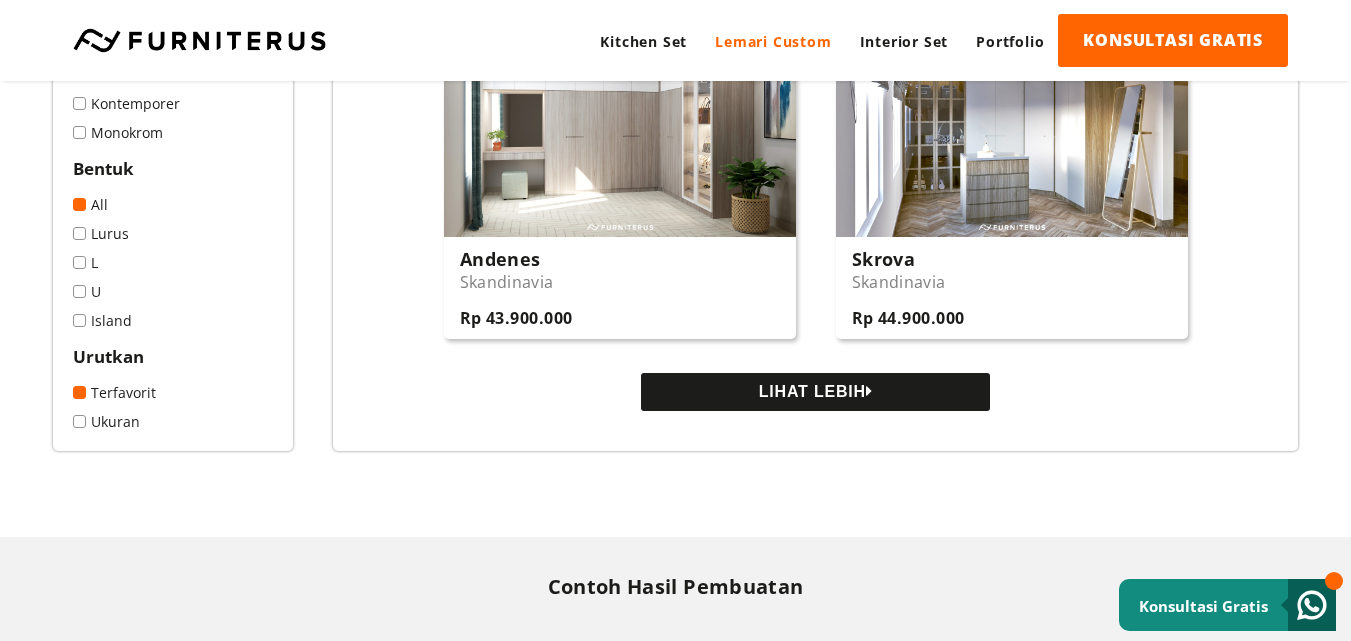 click on "LIHAT LEBIH" at bounding box center (815, 392) 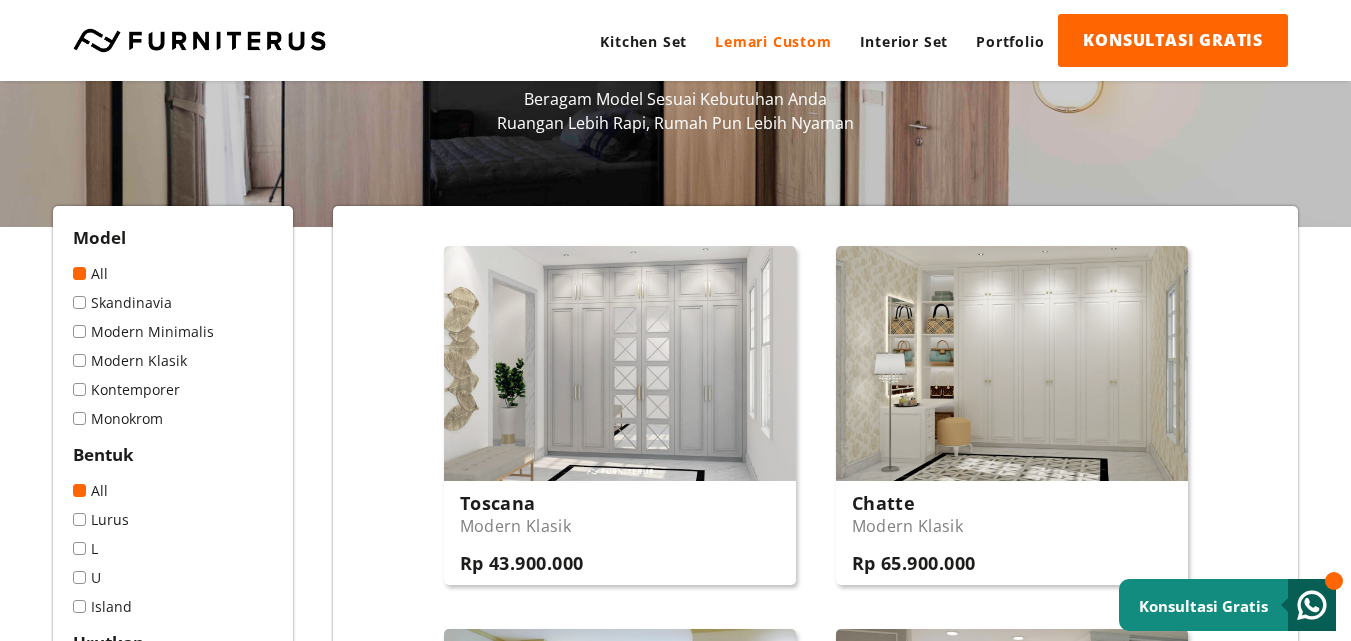 scroll, scrollTop: 220, scrollLeft: 0, axis: vertical 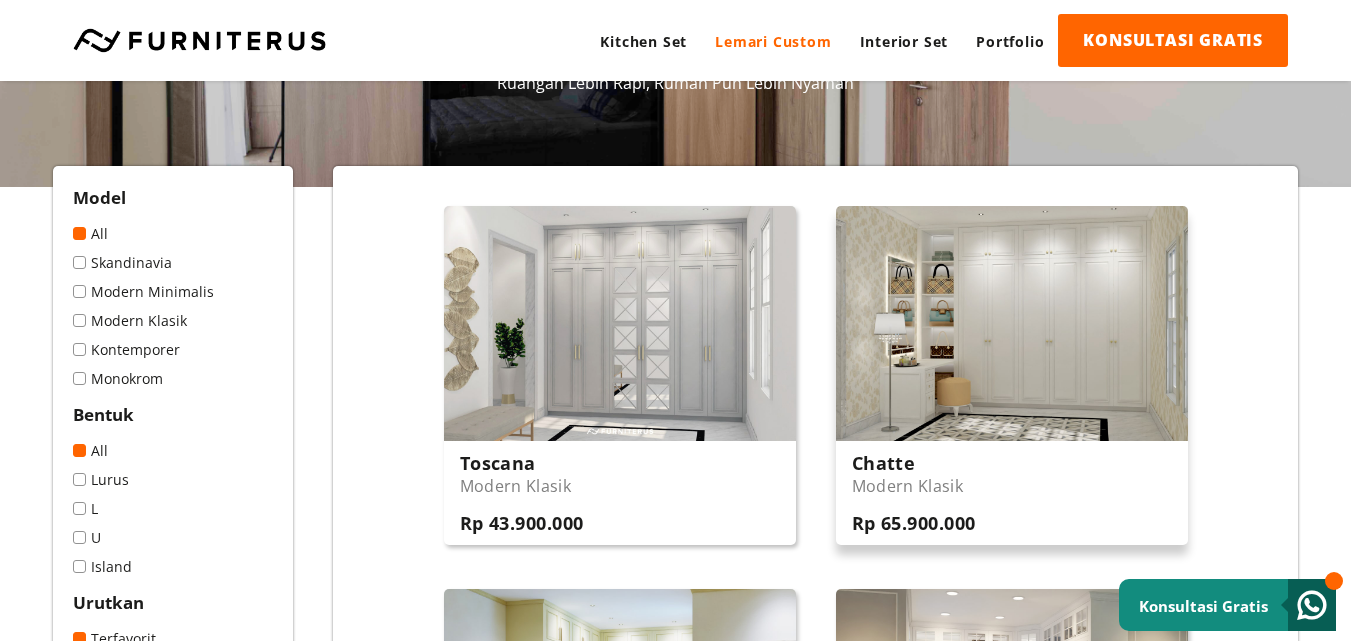 click at bounding box center [1012, 323] 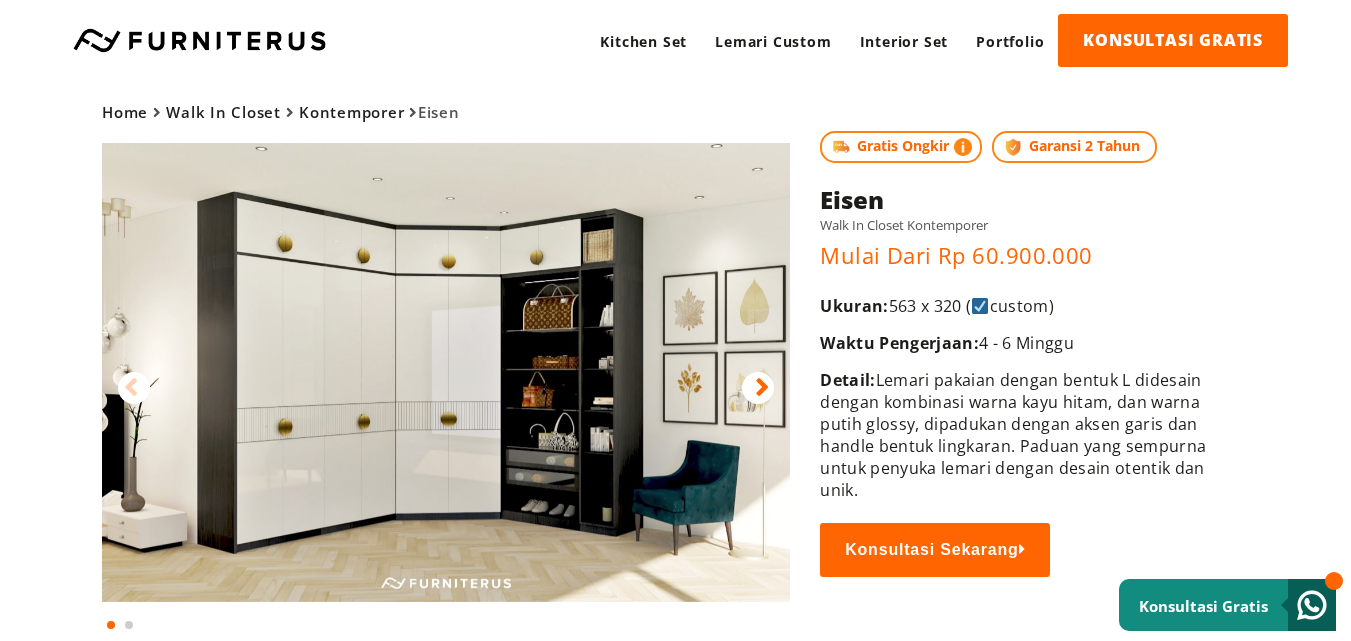 scroll, scrollTop: 0, scrollLeft: 0, axis: both 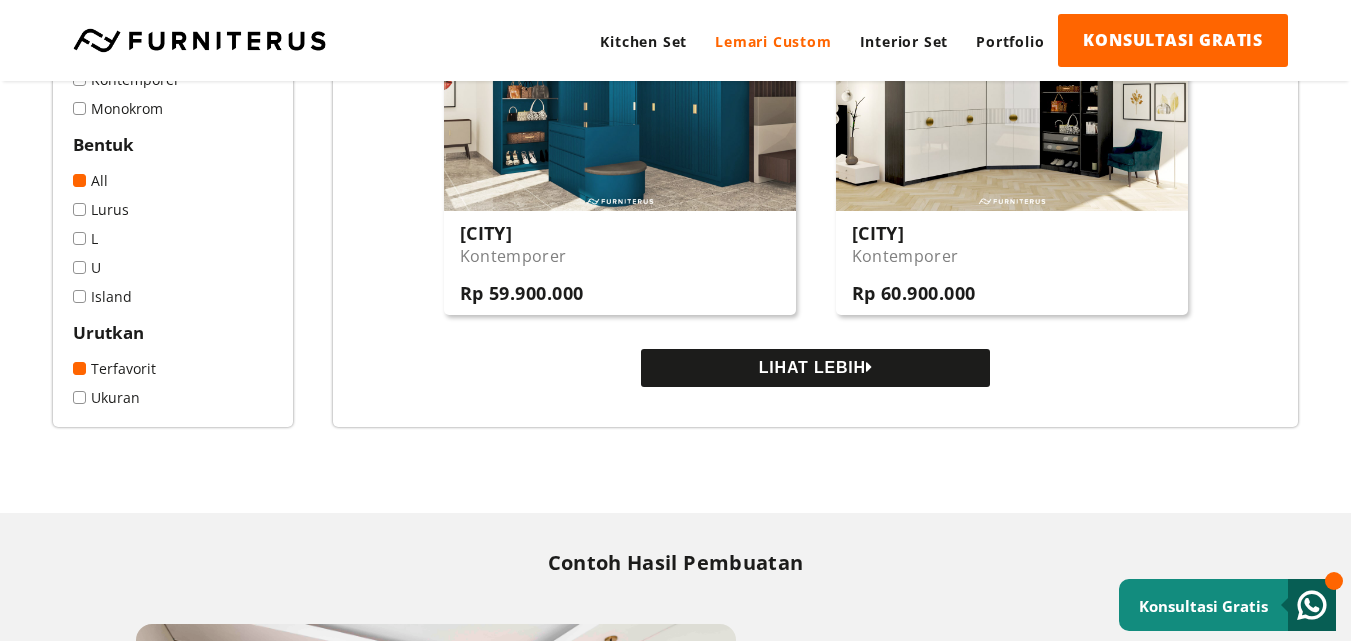 click on "LIHAT LEBIH" at bounding box center (815, 368) 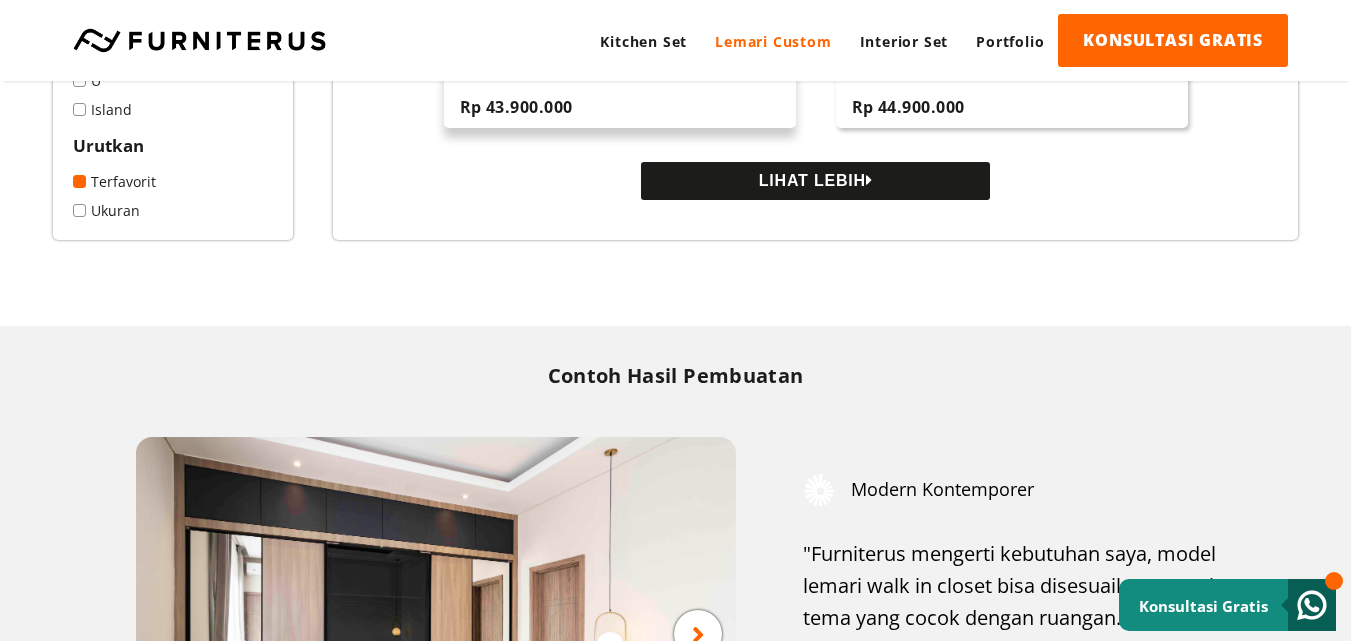 scroll, scrollTop: 4080, scrollLeft: 0, axis: vertical 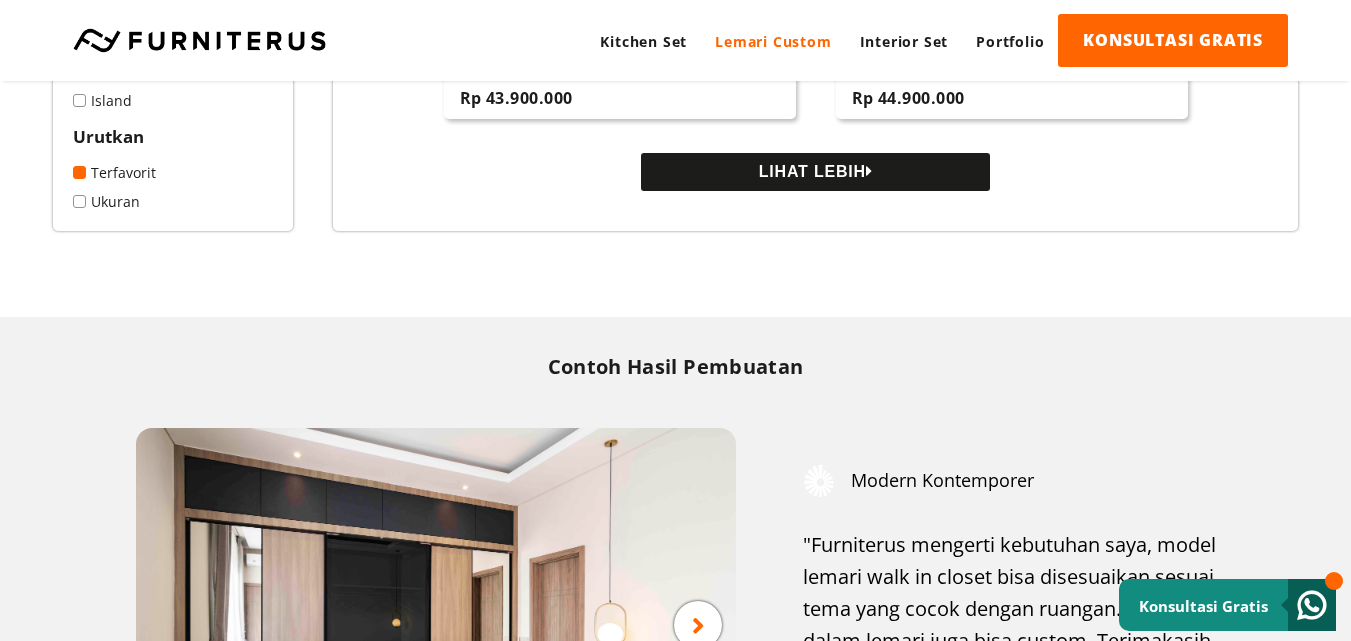 click on "LIHAT LEBIH" at bounding box center (815, 172) 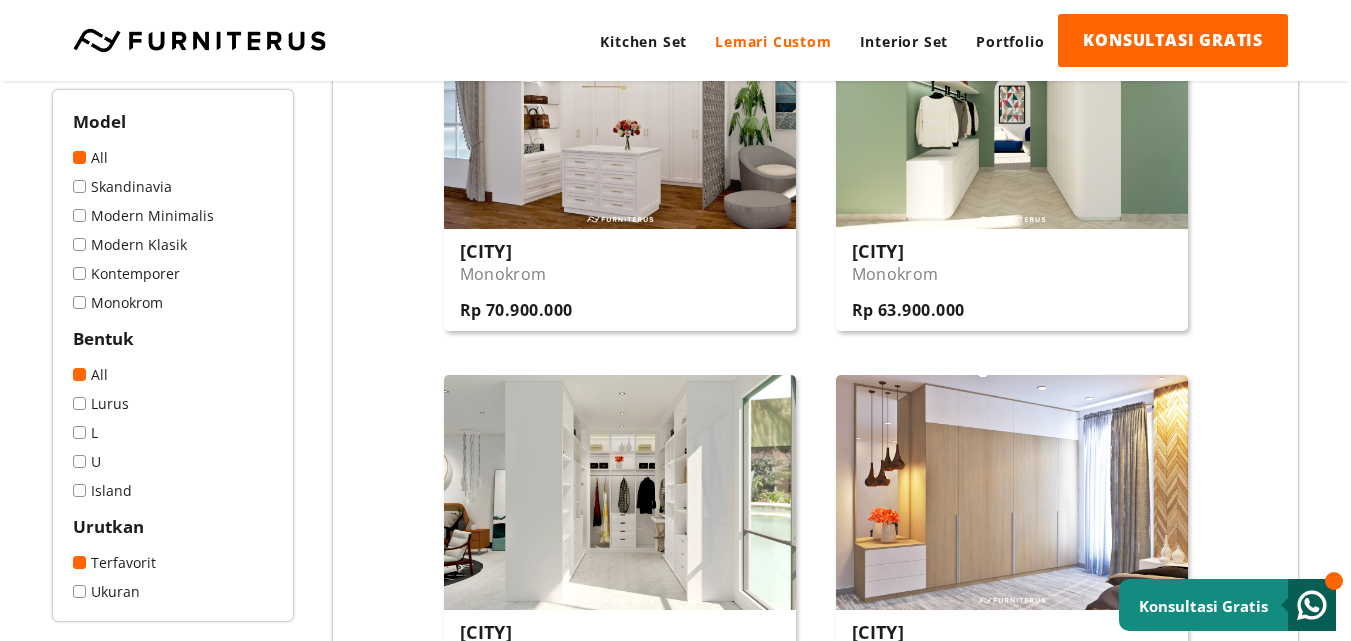 scroll, scrollTop: 3080, scrollLeft: 0, axis: vertical 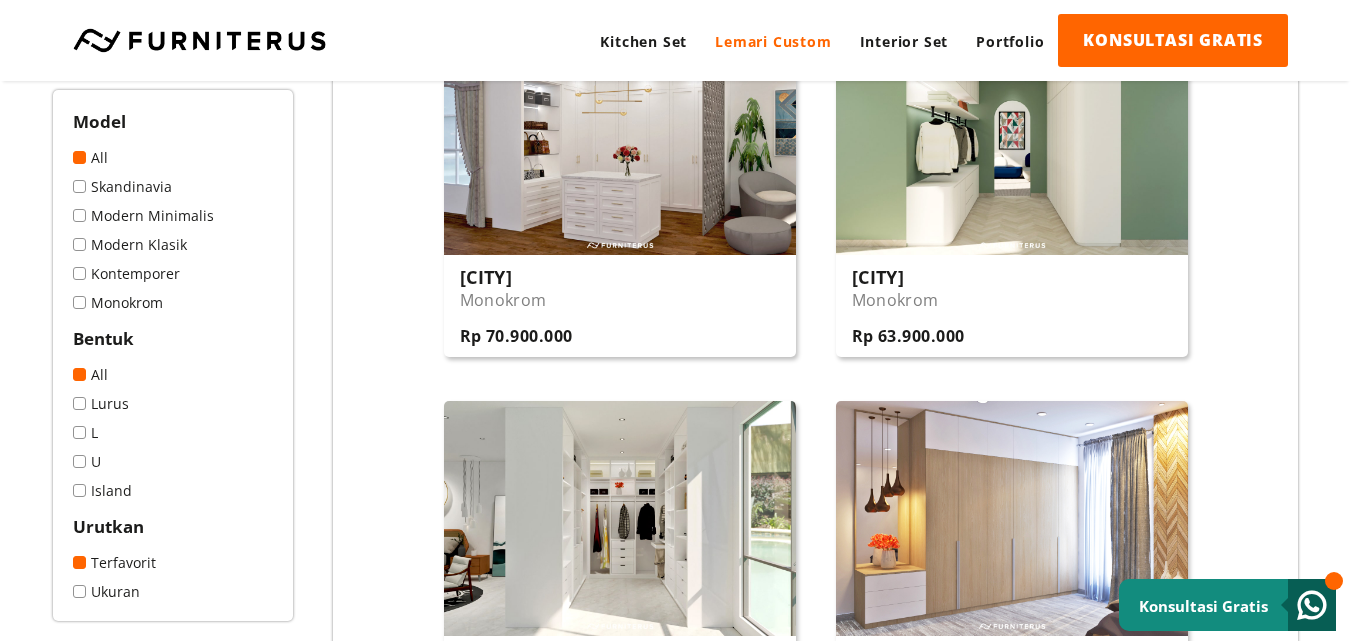 click at bounding box center (620, 138) 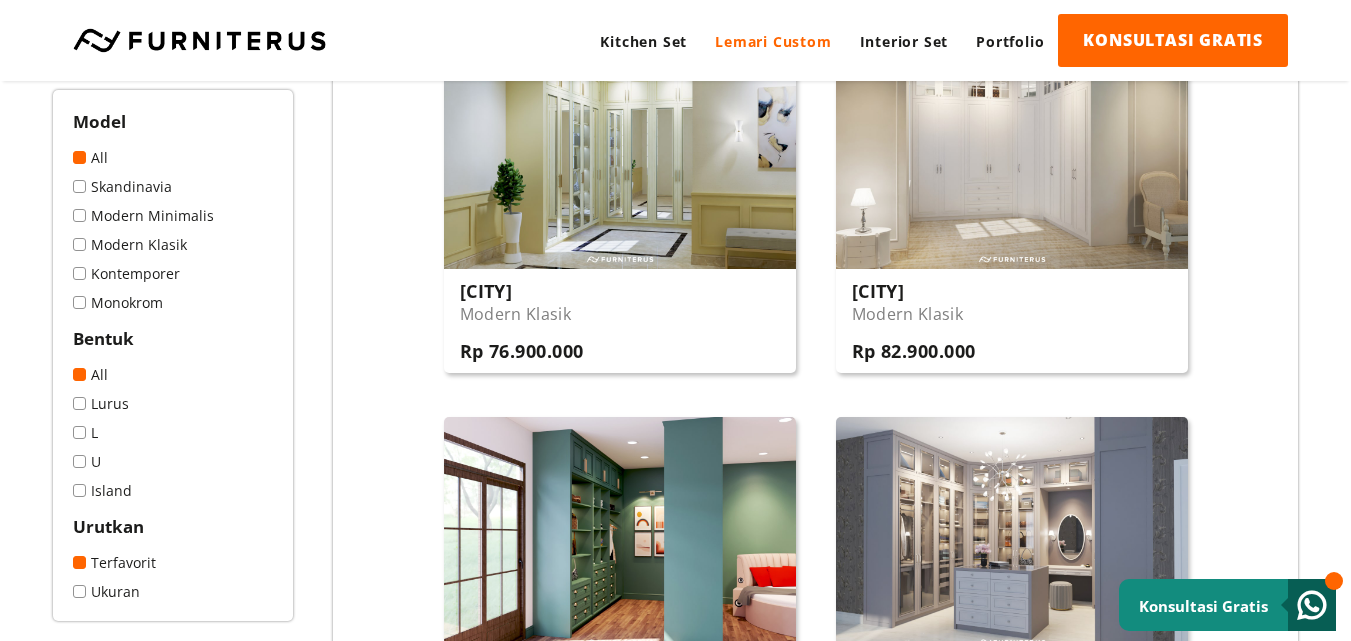 scroll, scrollTop: 780, scrollLeft: 0, axis: vertical 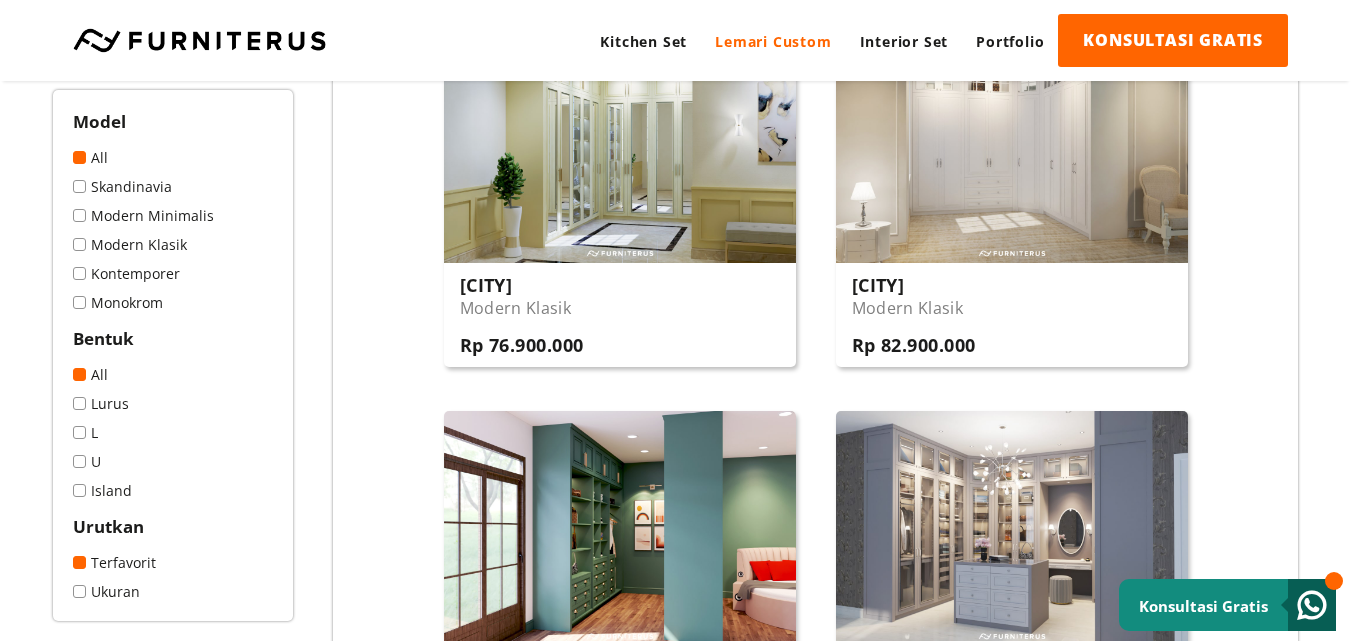 click at bounding box center (620, 146) 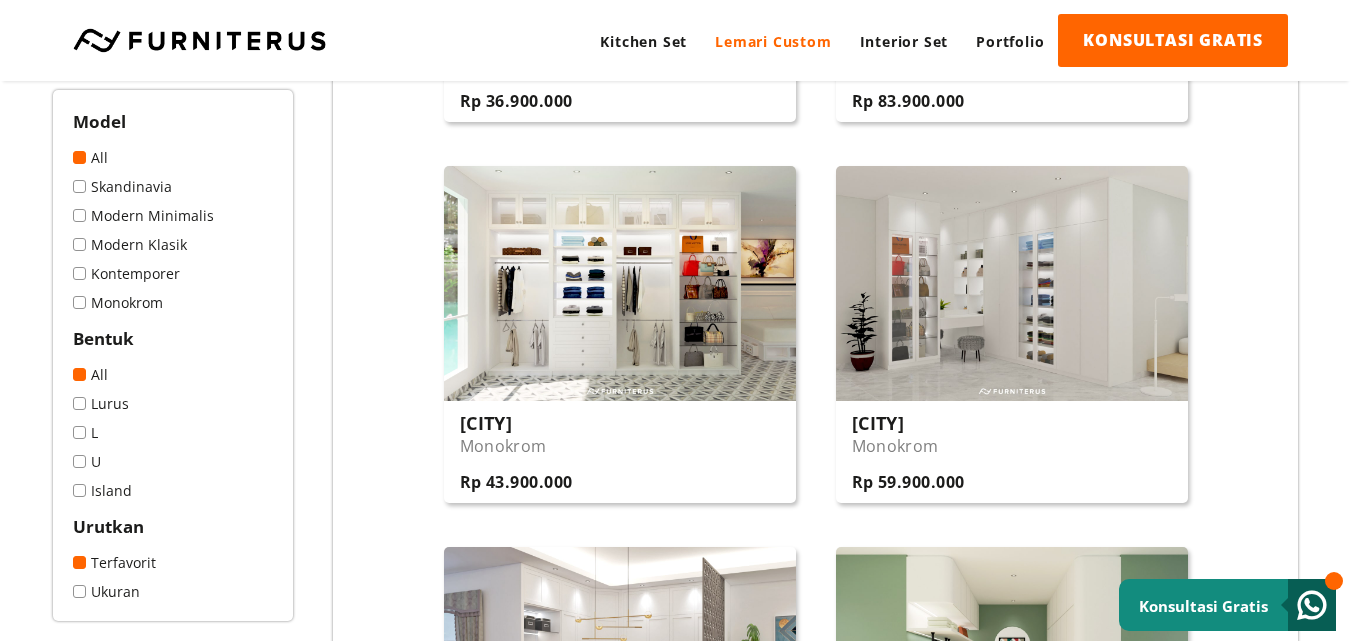scroll, scrollTop: 2780, scrollLeft: 0, axis: vertical 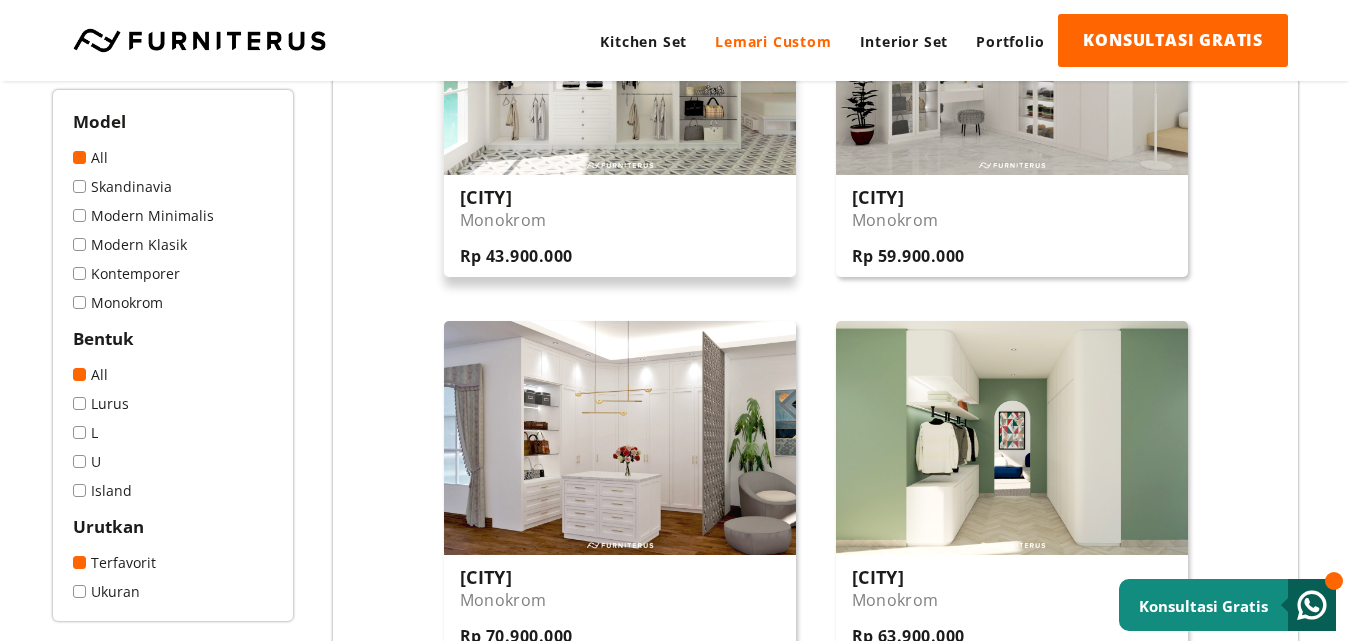 click at bounding box center (620, 57) 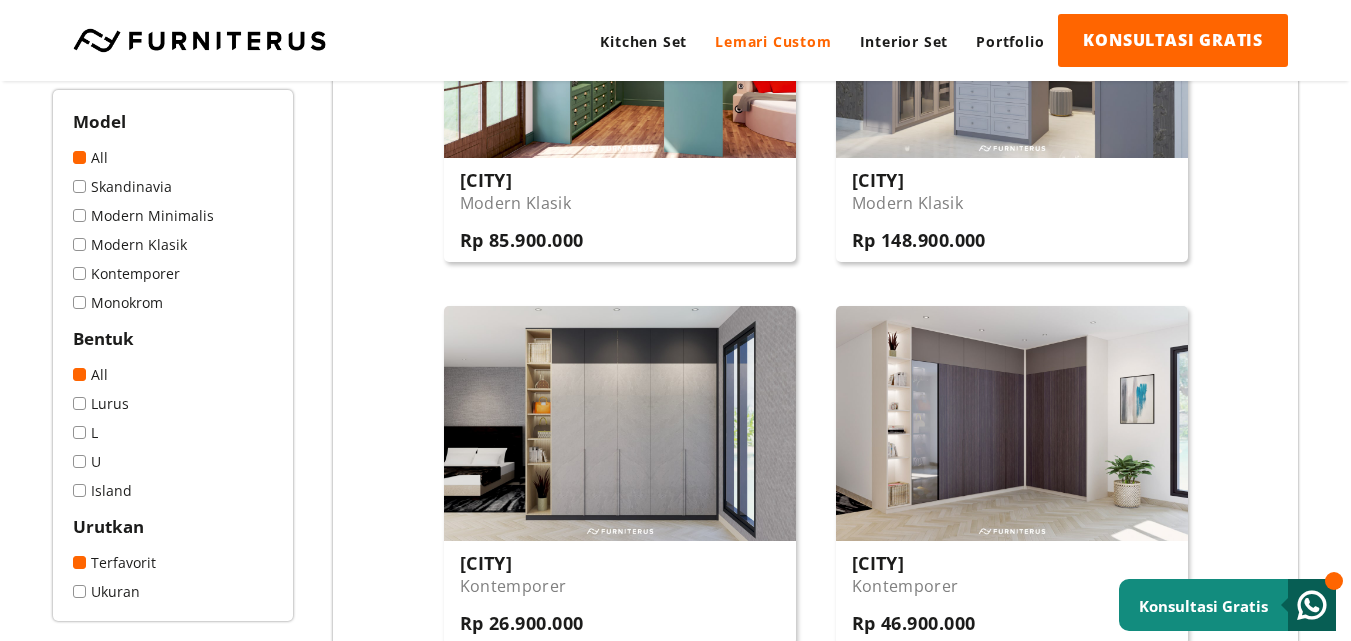 scroll, scrollTop: 1280, scrollLeft: 0, axis: vertical 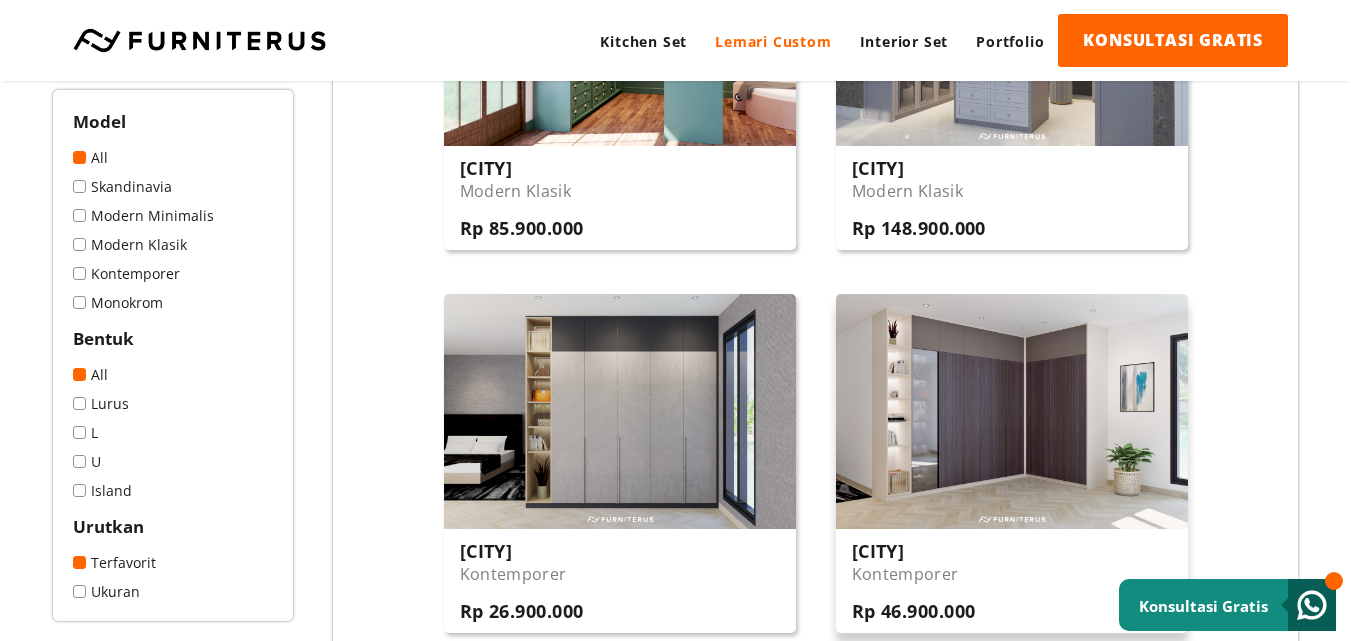 click at bounding box center (1012, 411) 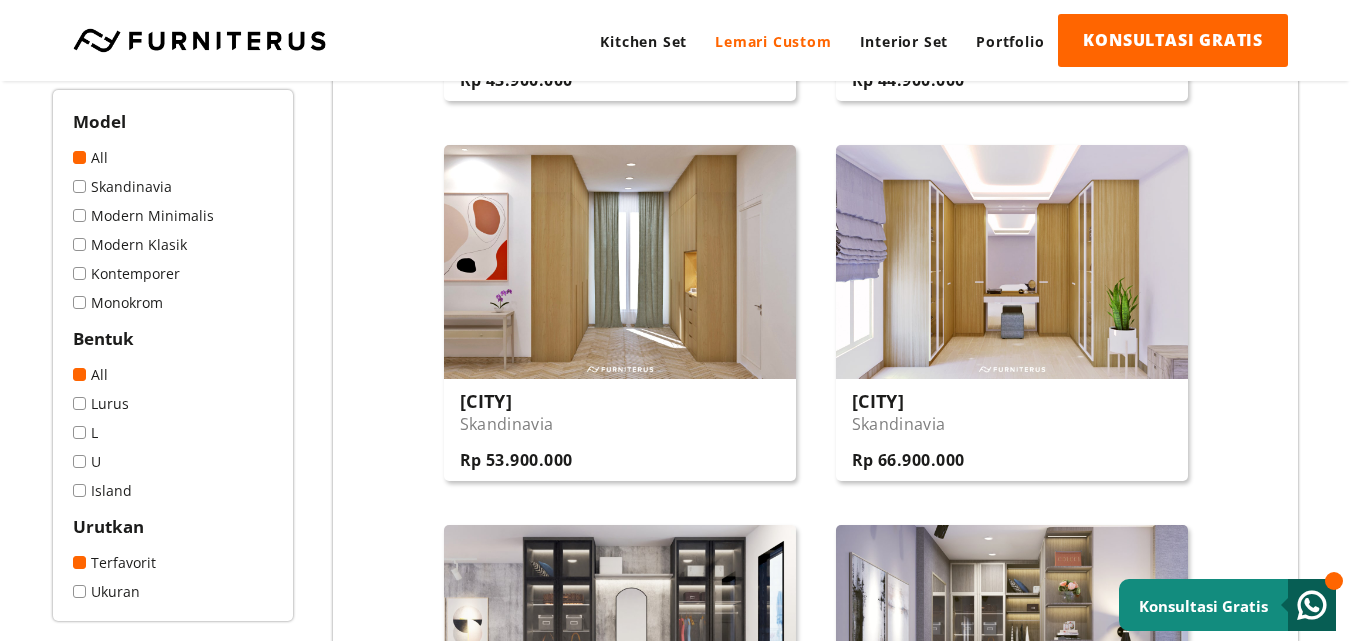 scroll, scrollTop: 4280, scrollLeft: 0, axis: vertical 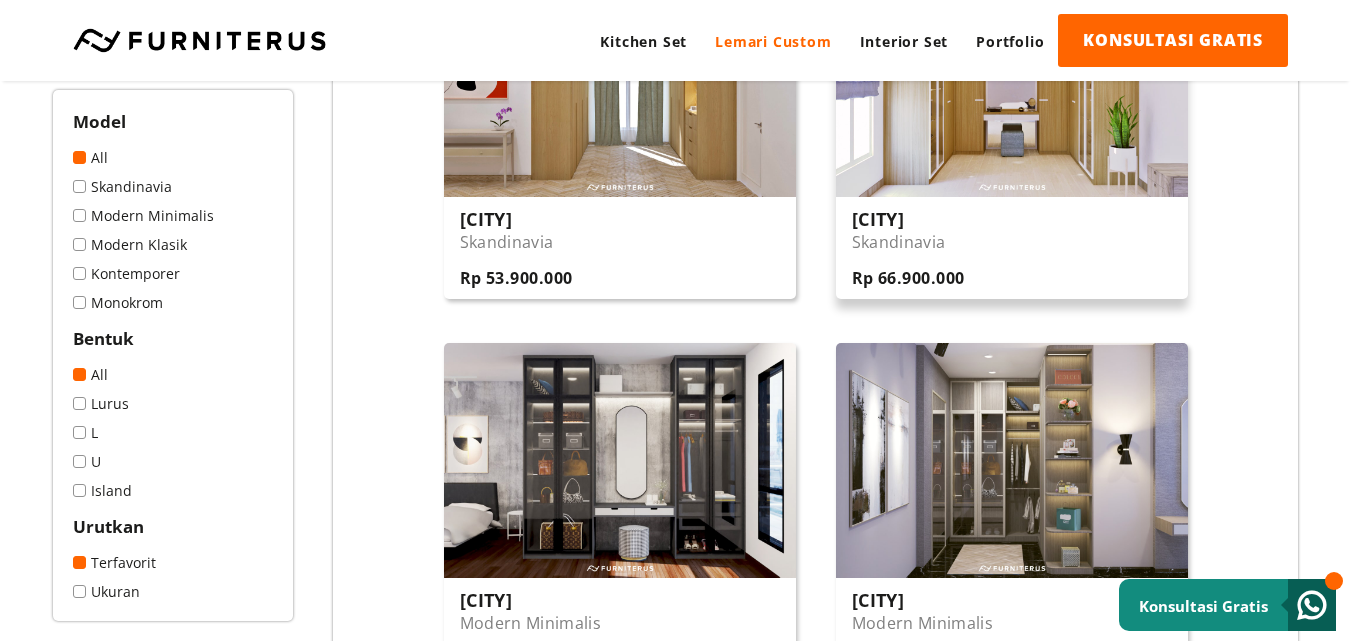click at bounding box center [1012, 80] 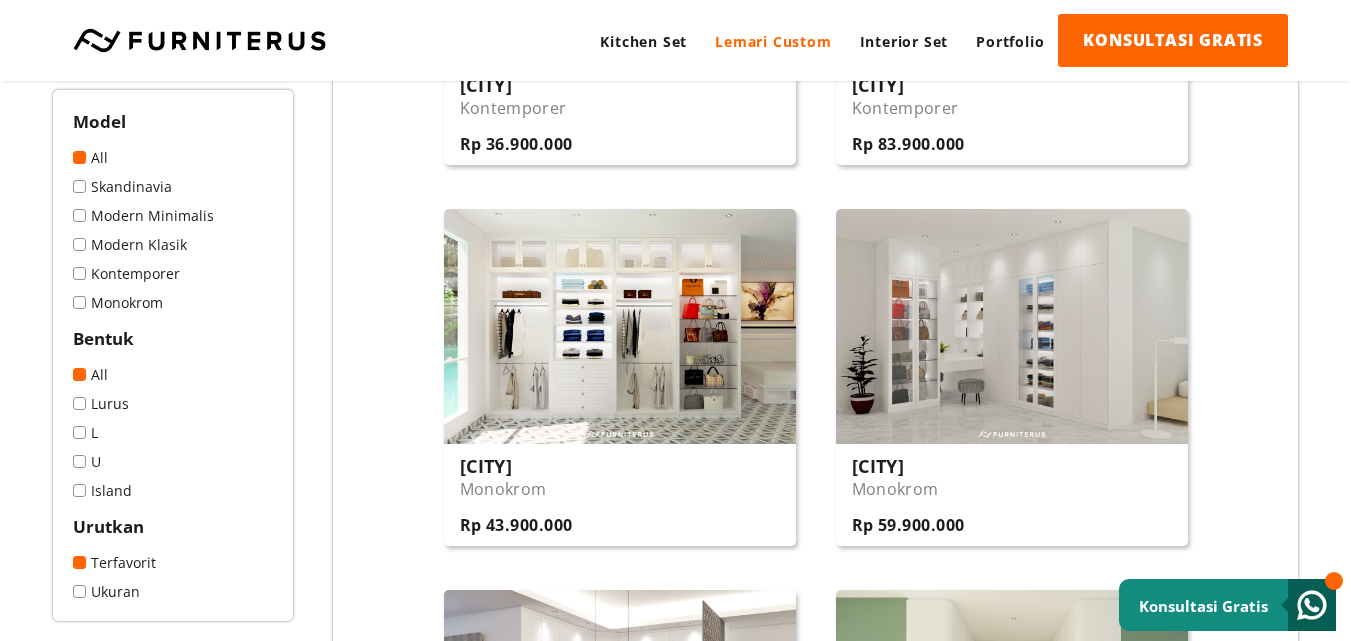 scroll, scrollTop: 2480, scrollLeft: 0, axis: vertical 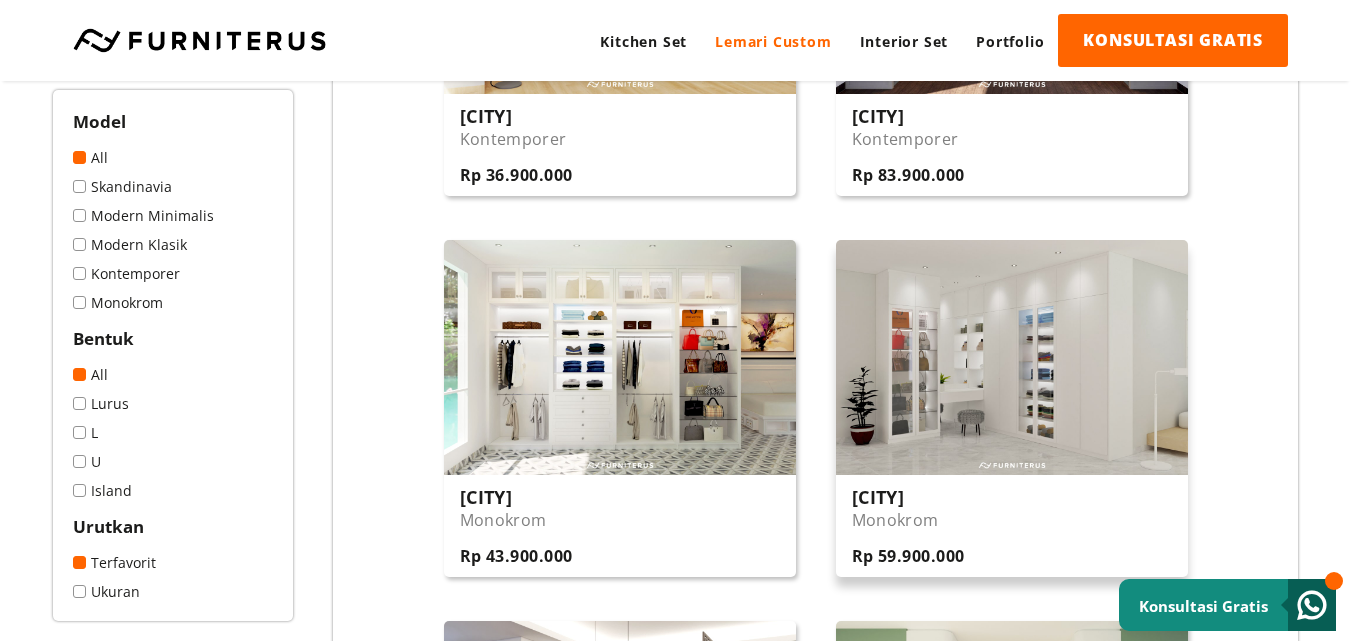 click at bounding box center (1012, 357) 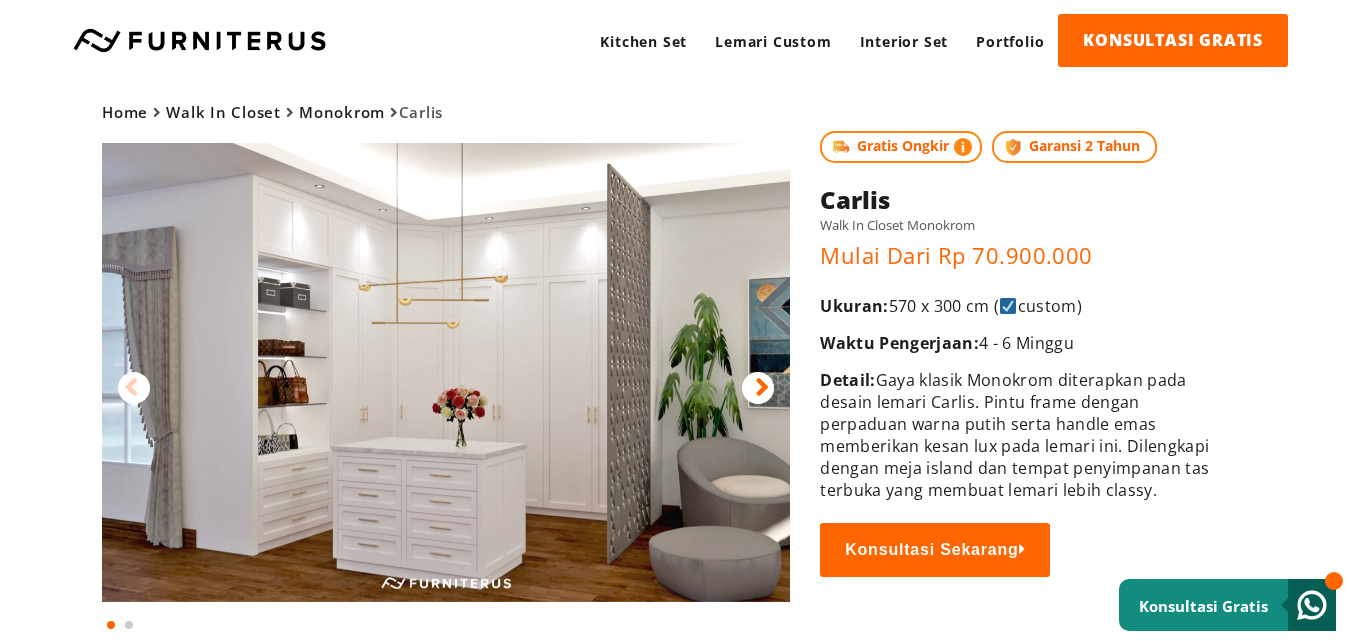 scroll, scrollTop: 0, scrollLeft: 0, axis: both 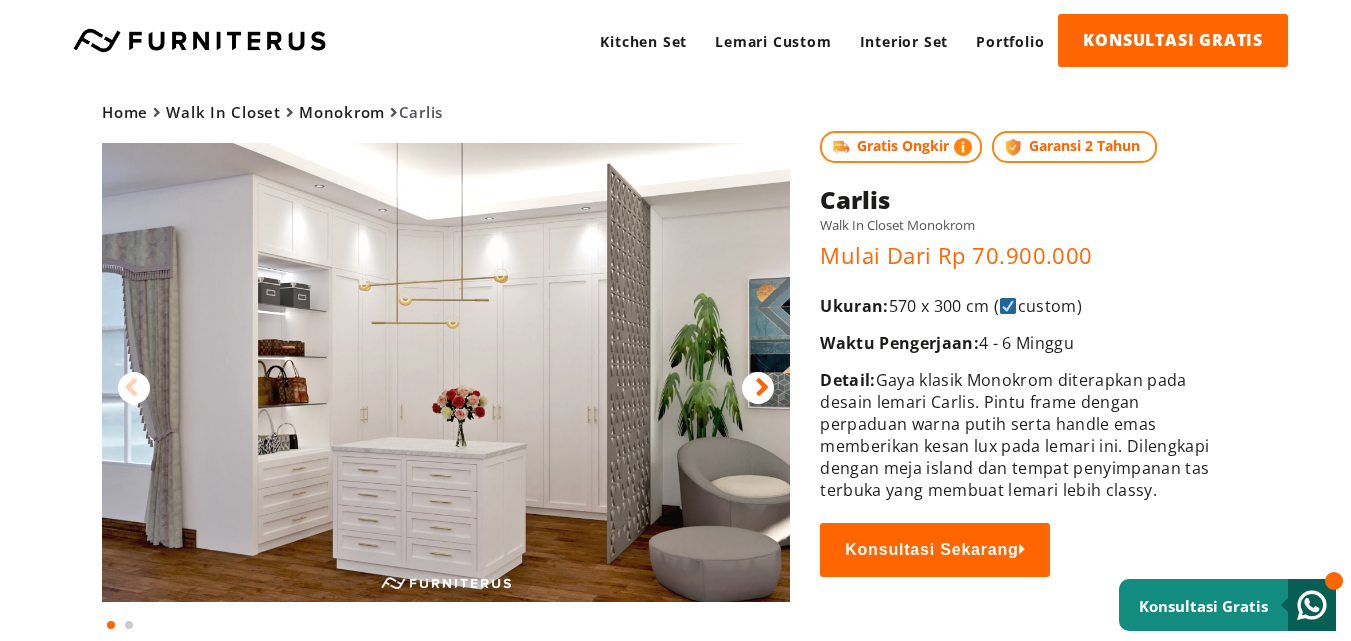 drag, startPoint x: 811, startPoint y: 301, endPoint x: 1132, endPoint y: 310, distance: 321.12613 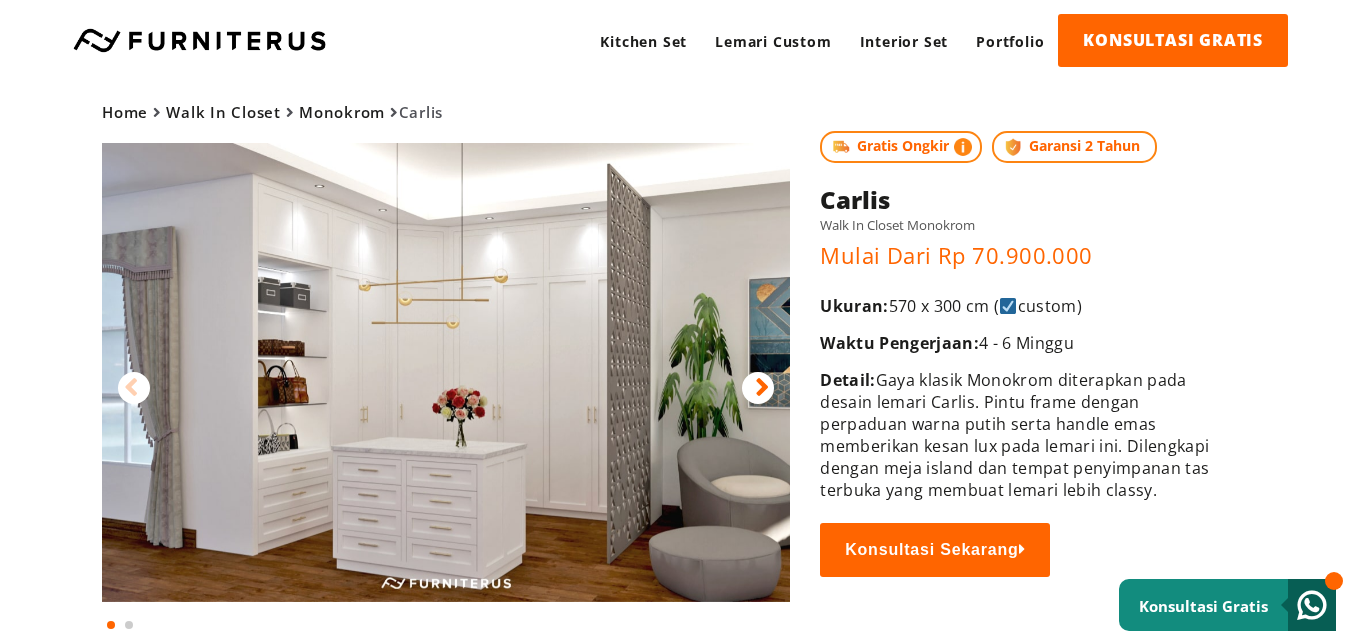 copy on "Ukuran:  570 x 300 cm (  custom)" 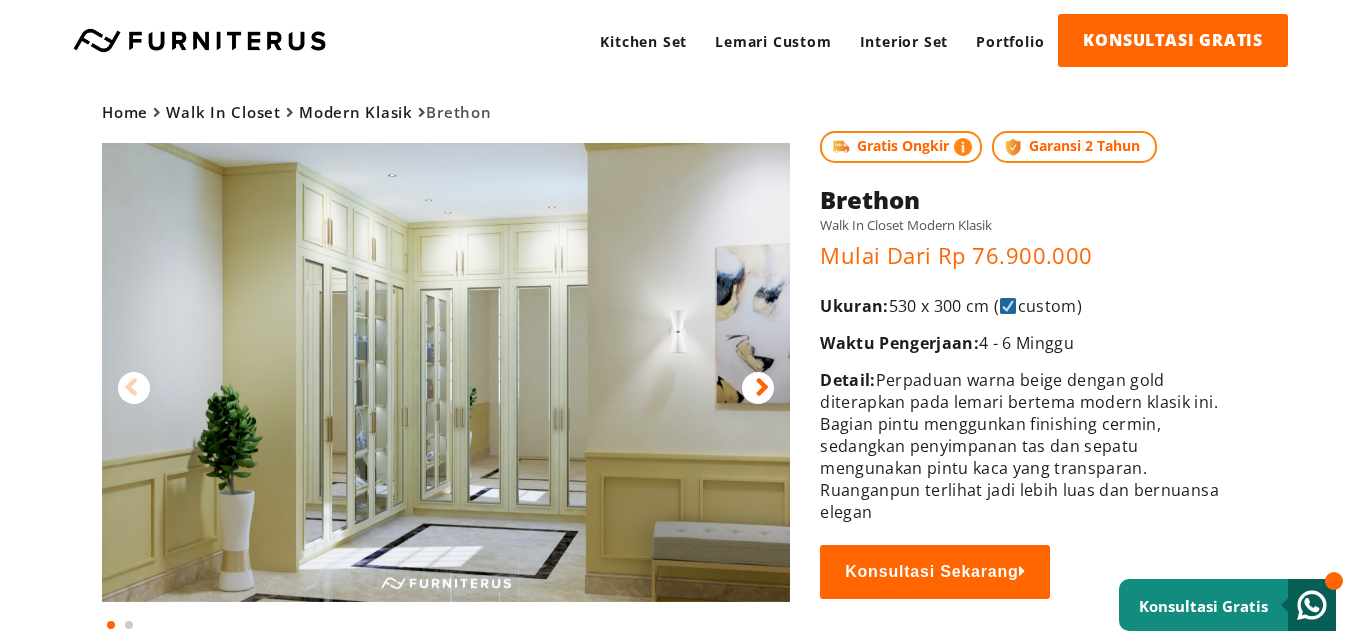 scroll, scrollTop: 0, scrollLeft: 0, axis: both 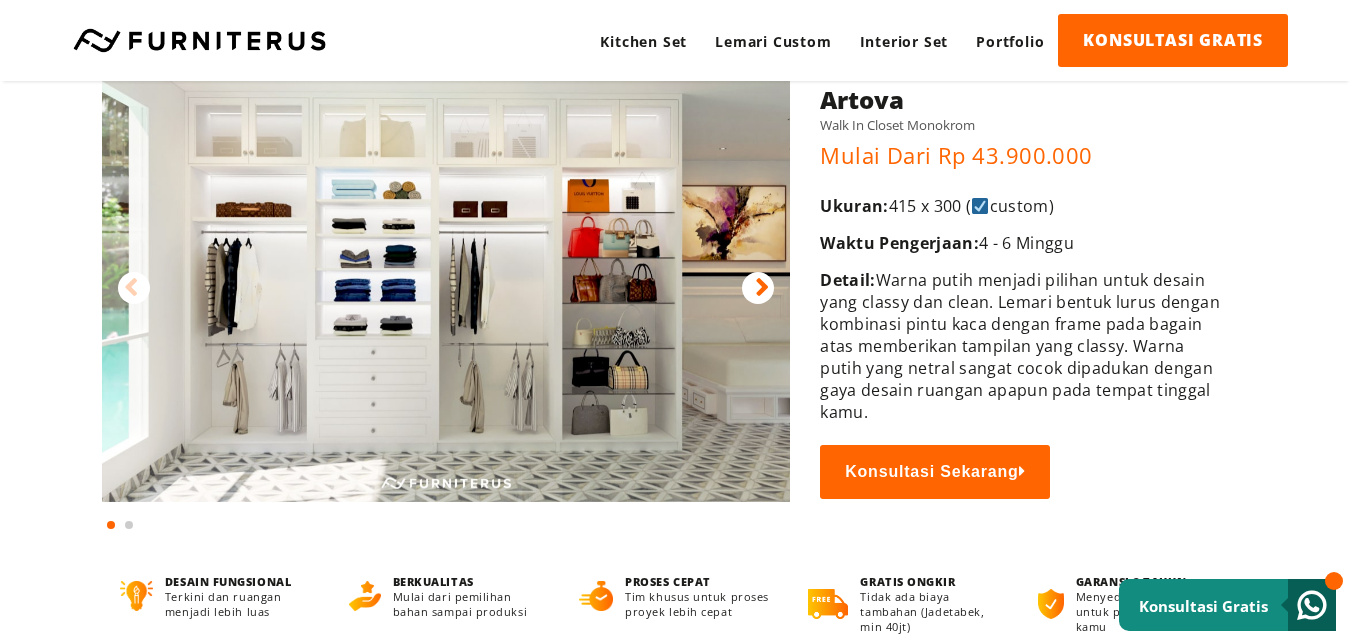drag, startPoint x: 822, startPoint y: 202, endPoint x: 1060, endPoint y: 197, distance: 238.05252 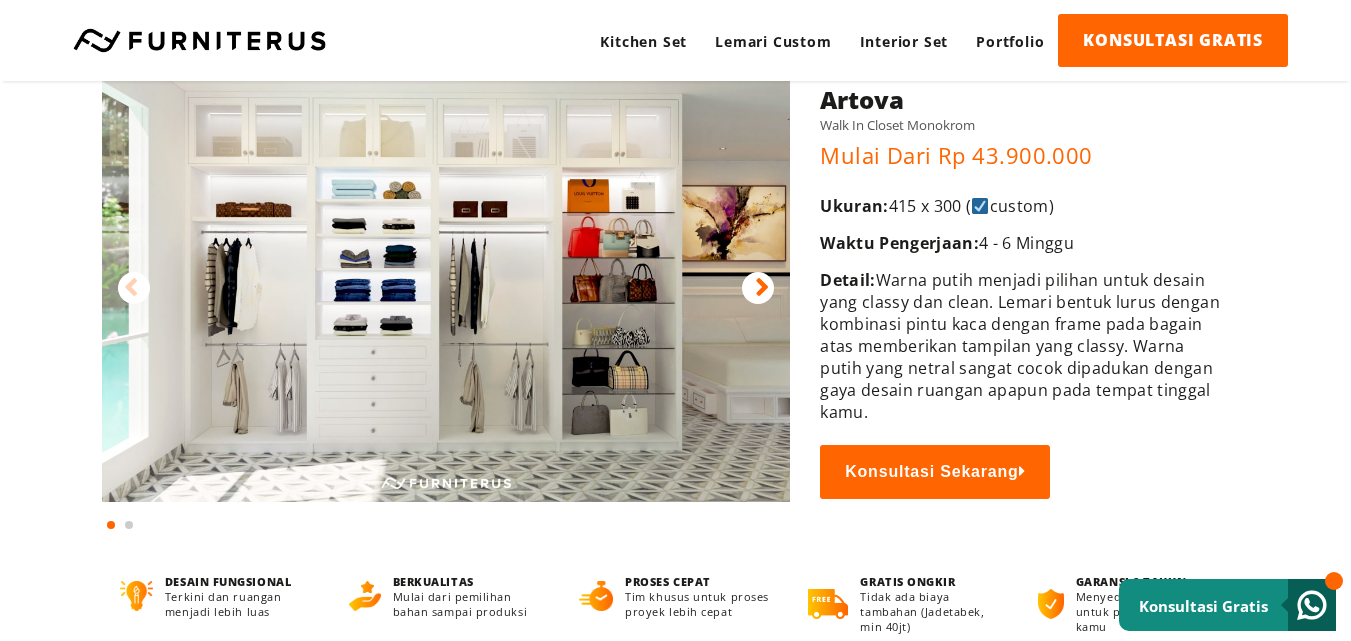 copy on "Ukuran:  415 x 300 (  custom)" 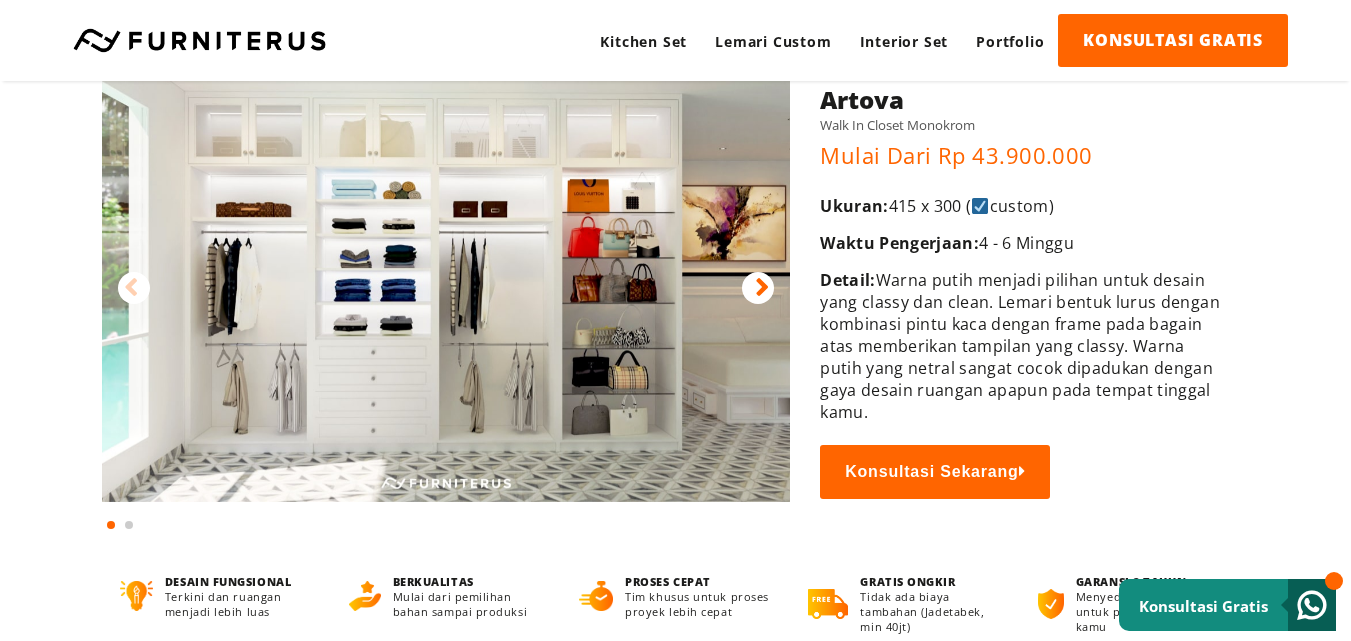 drag, startPoint x: 817, startPoint y: 278, endPoint x: 938, endPoint y: 409, distance: 178.33115 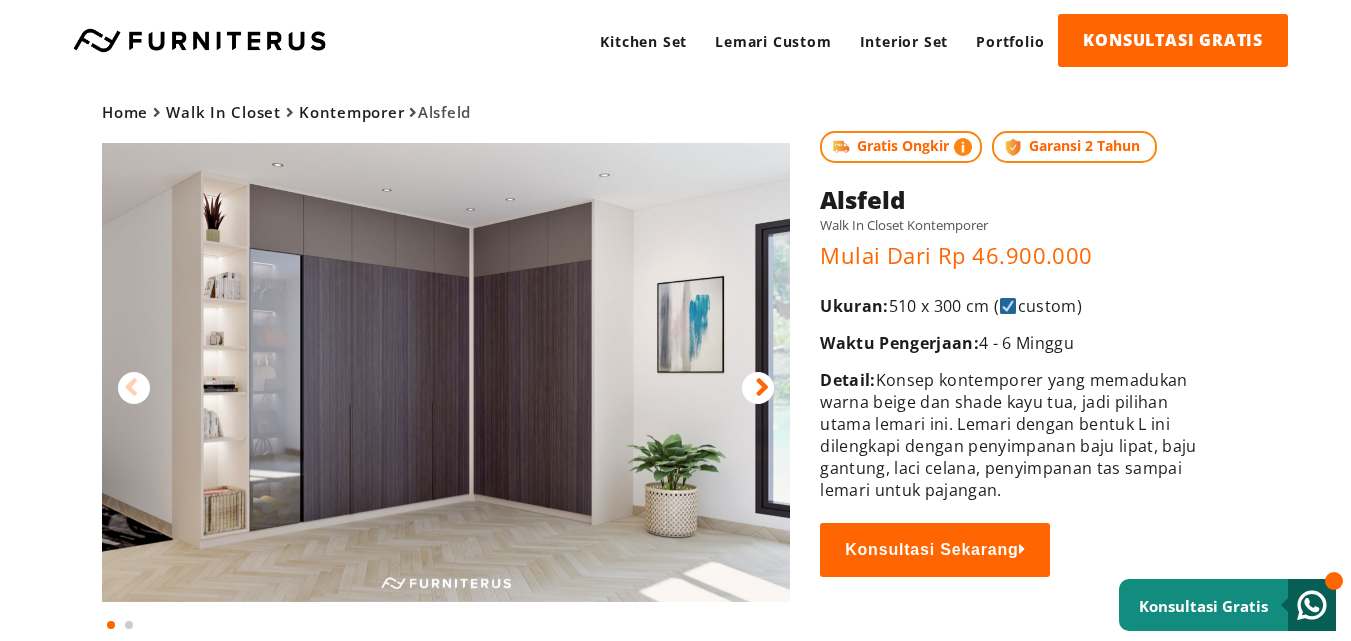 scroll, scrollTop: 0, scrollLeft: 0, axis: both 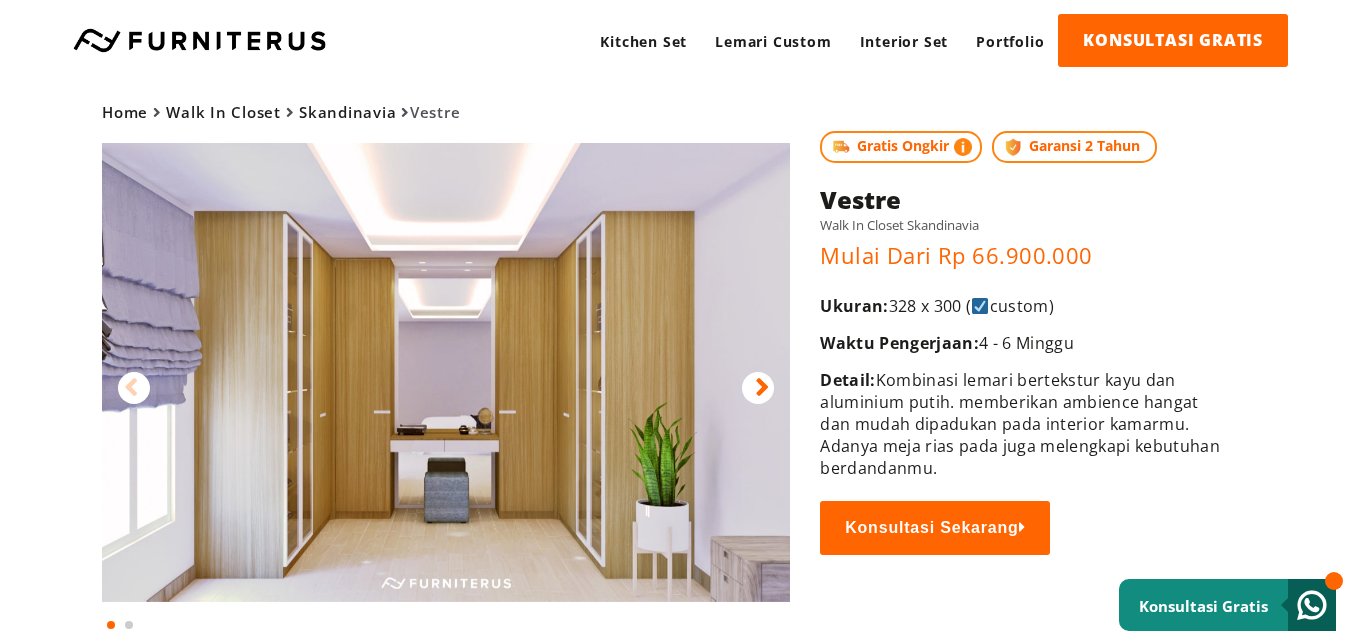 drag, startPoint x: 825, startPoint y: 303, endPoint x: 1108, endPoint y: 292, distance: 283.2137 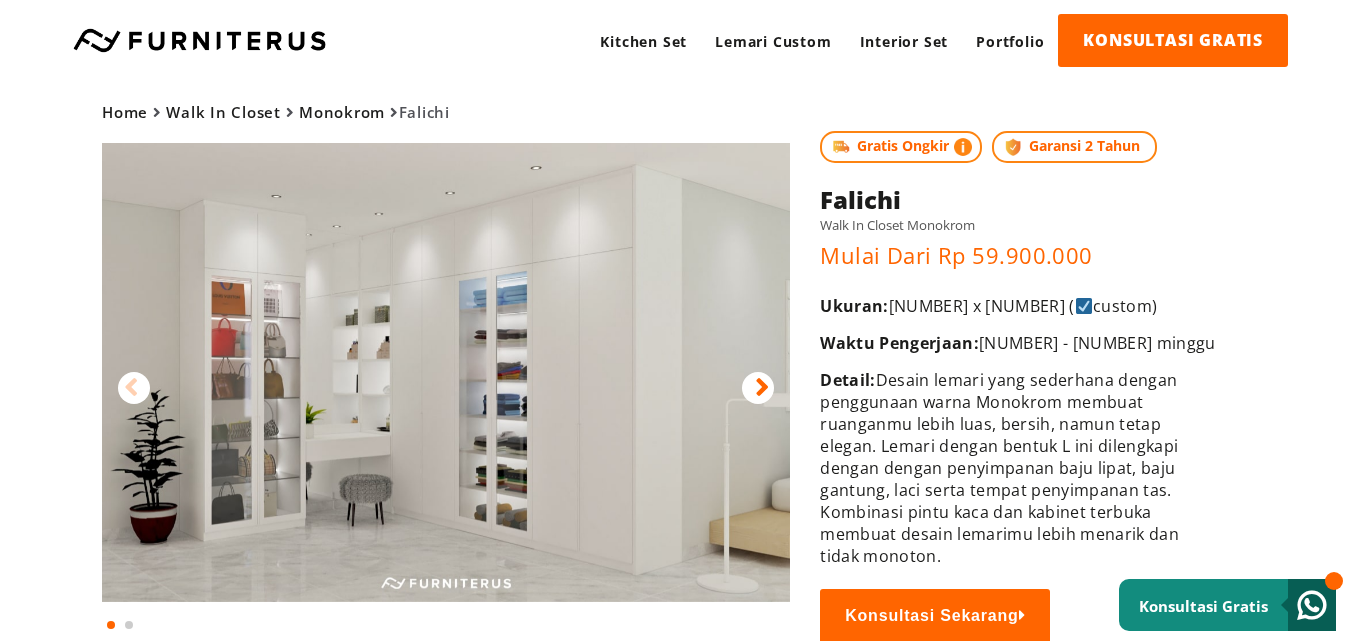 scroll, scrollTop: 0, scrollLeft: 0, axis: both 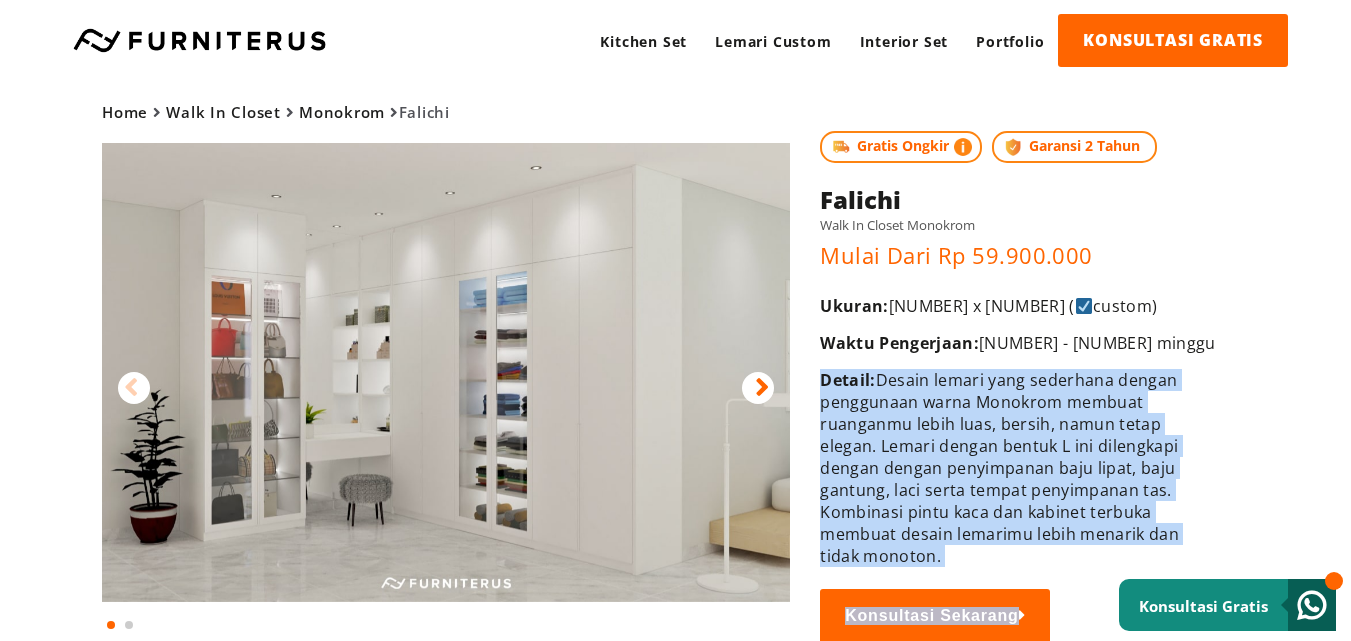 drag, startPoint x: 825, startPoint y: 380, endPoint x: 1196, endPoint y: 552, distance: 408.93155 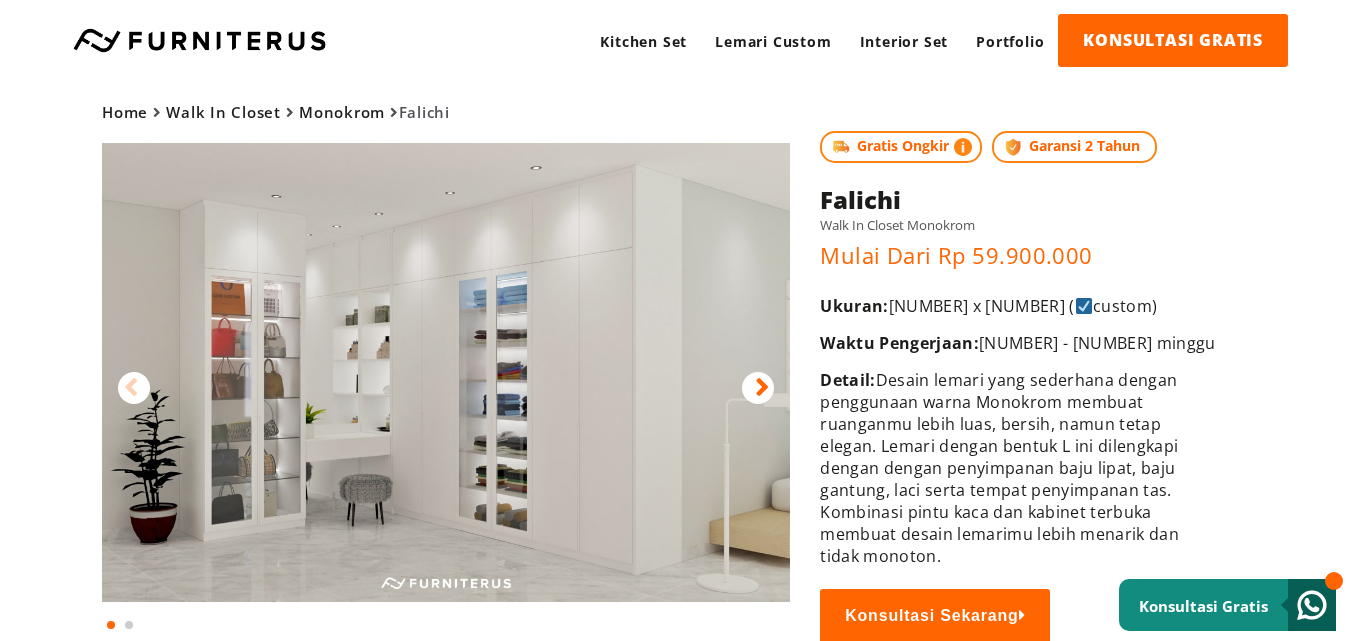 click on "Home
Walk In Closet
Monokrom
Falichi
Gratis Ongkir
Garansi 2 Tahun" at bounding box center (675, 362) 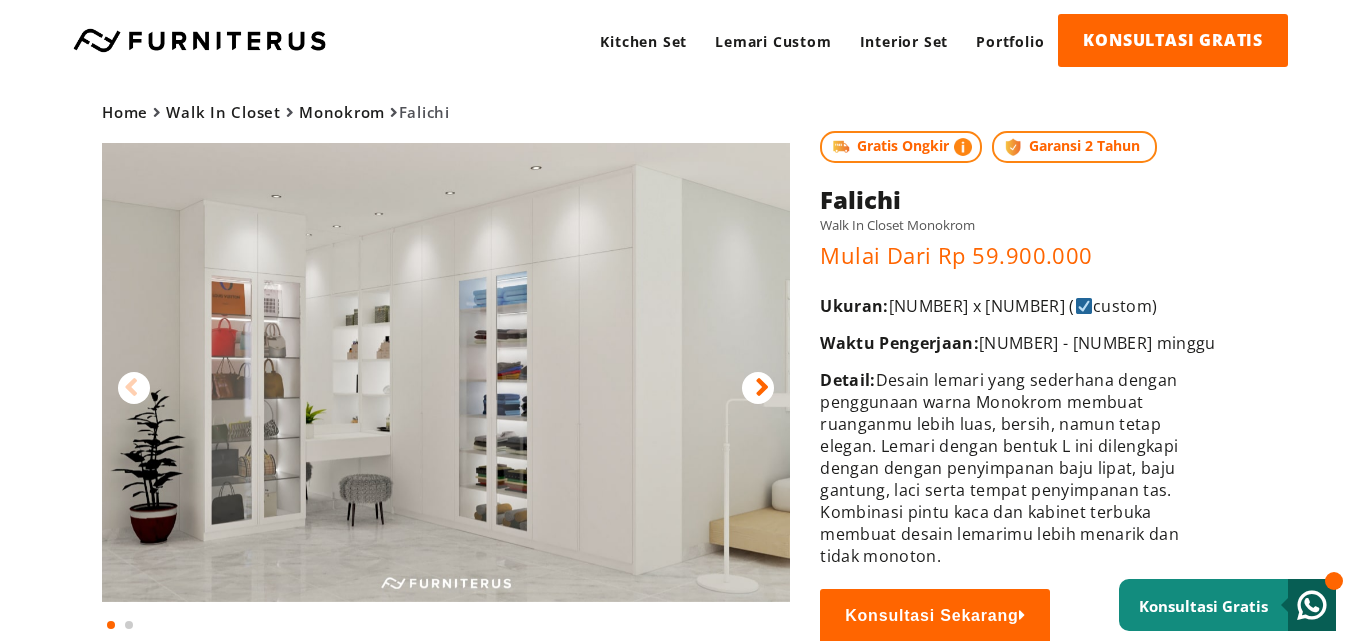 drag, startPoint x: 812, startPoint y: 373, endPoint x: 1231, endPoint y: 532, distance: 448.154 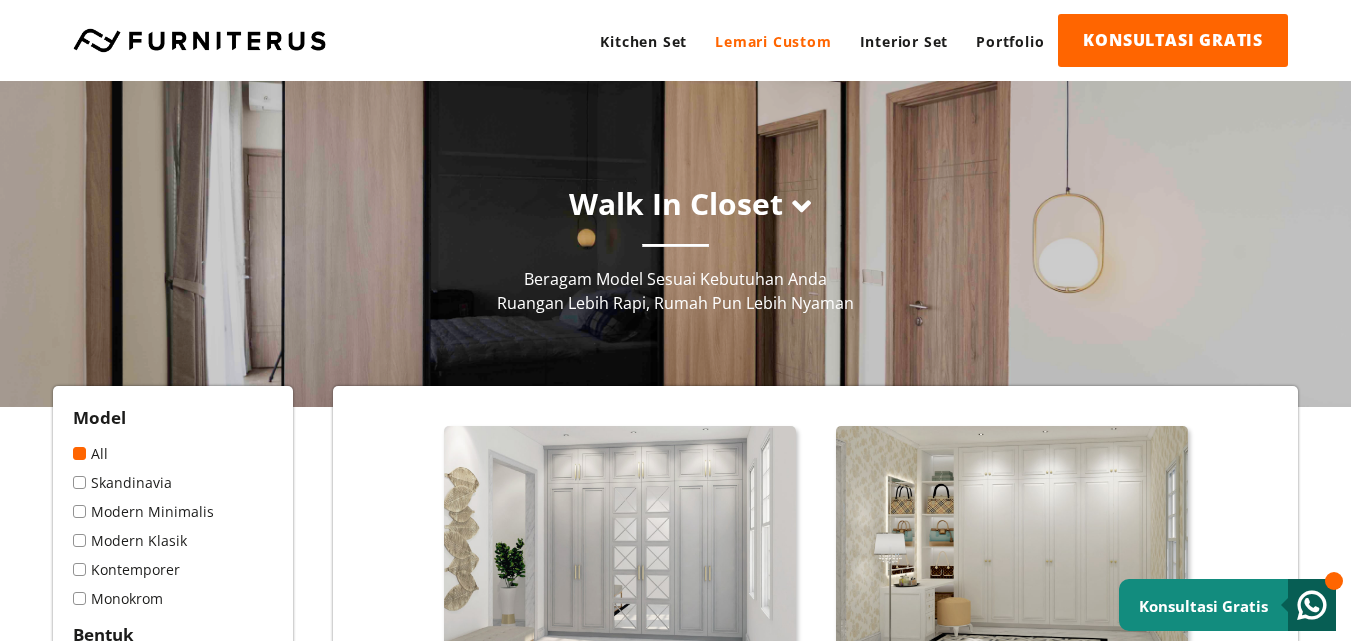 scroll, scrollTop: 2480, scrollLeft: 0, axis: vertical 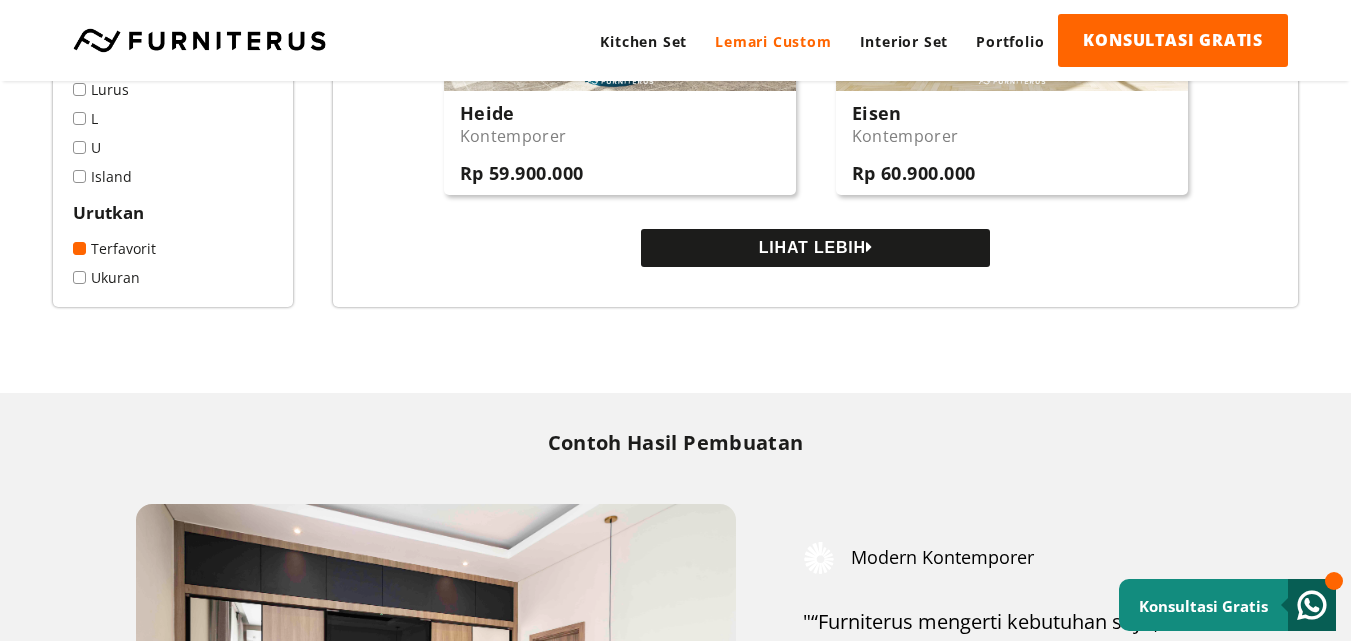 click on "LIHAT LEBIH" at bounding box center [815, 248] 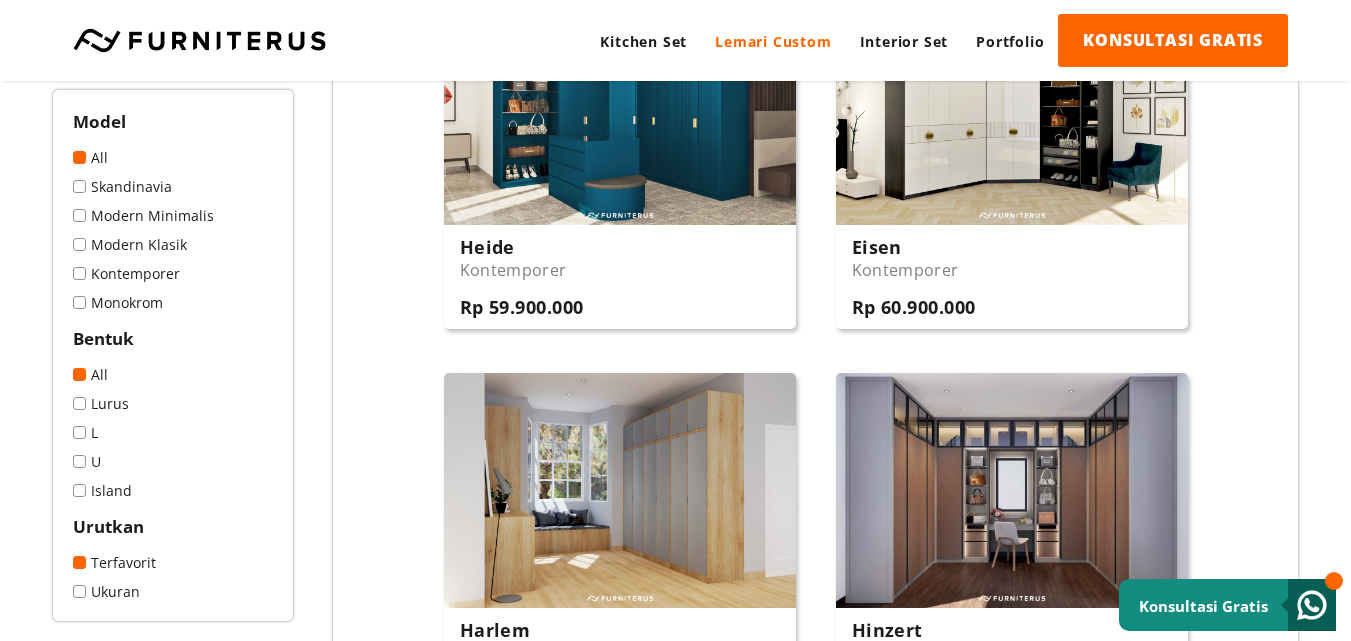 scroll, scrollTop: 2100, scrollLeft: 0, axis: vertical 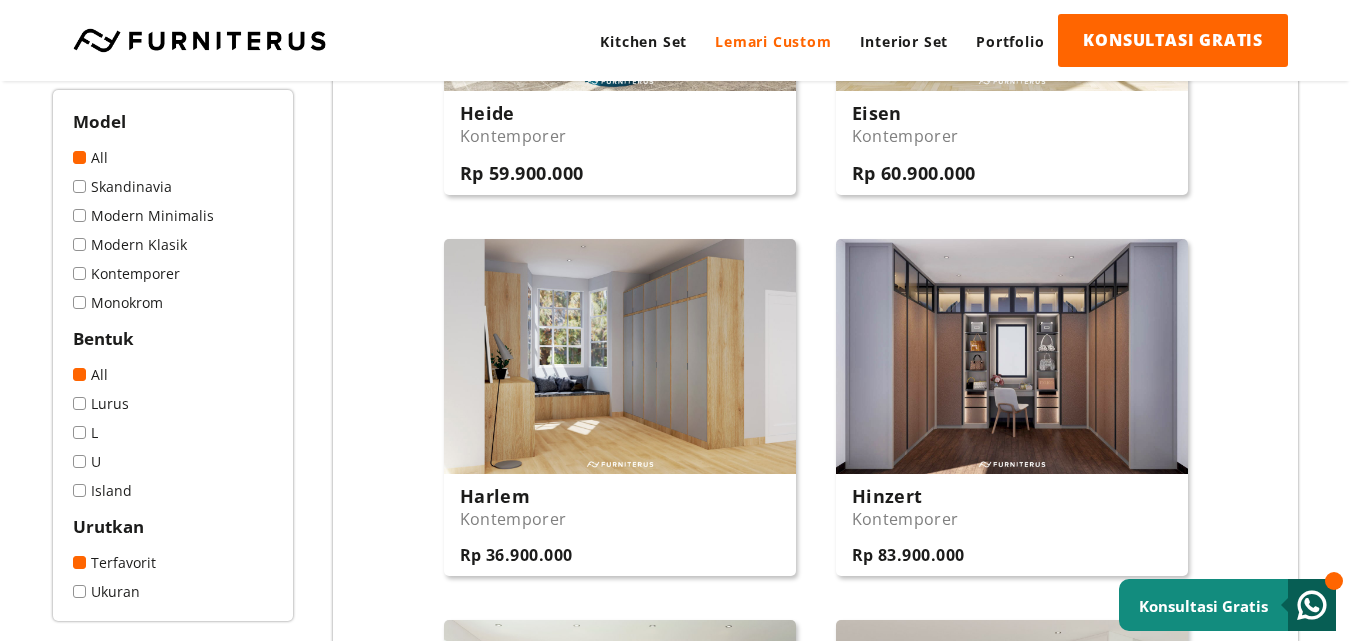 click at bounding box center (620, 356) 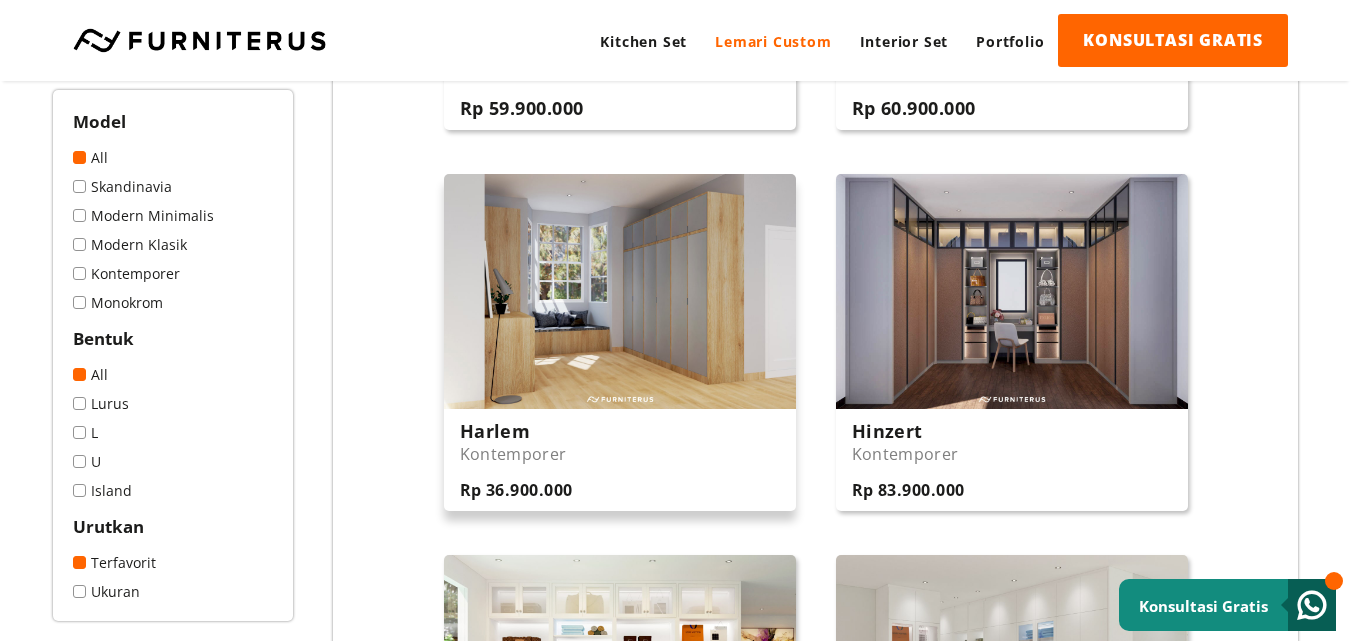 scroll, scrollTop: 2200, scrollLeft: 0, axis: vertical 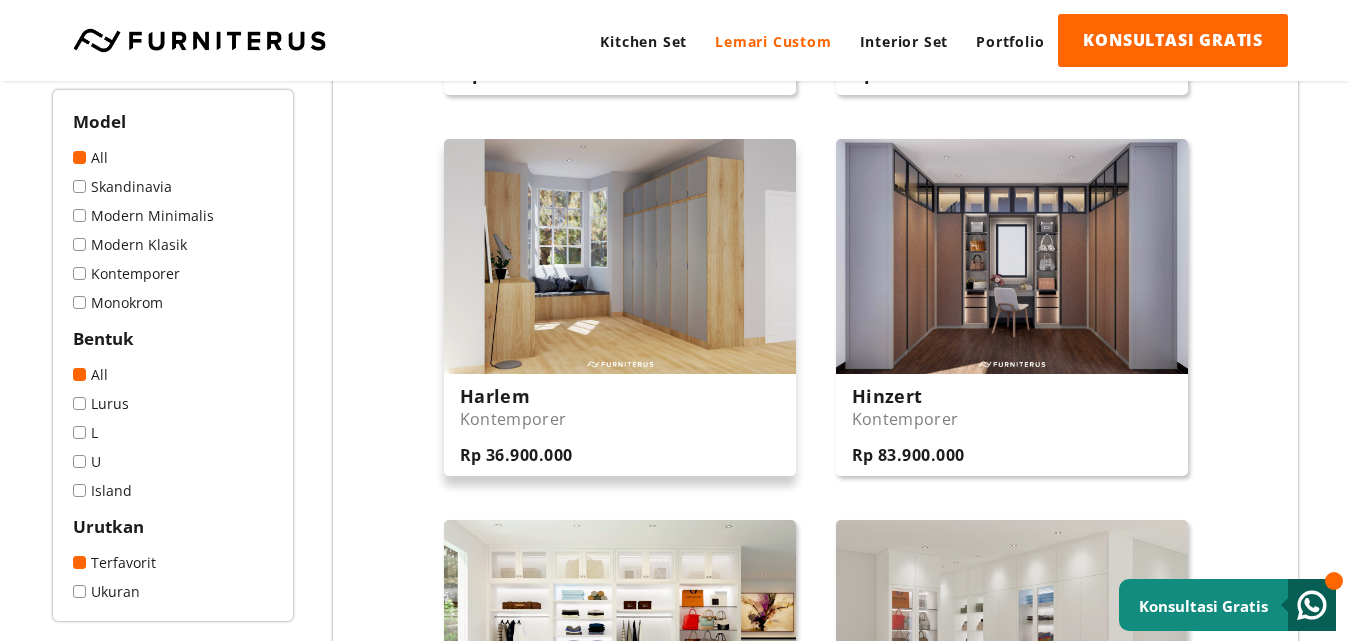click at bounding box center [620, 256] 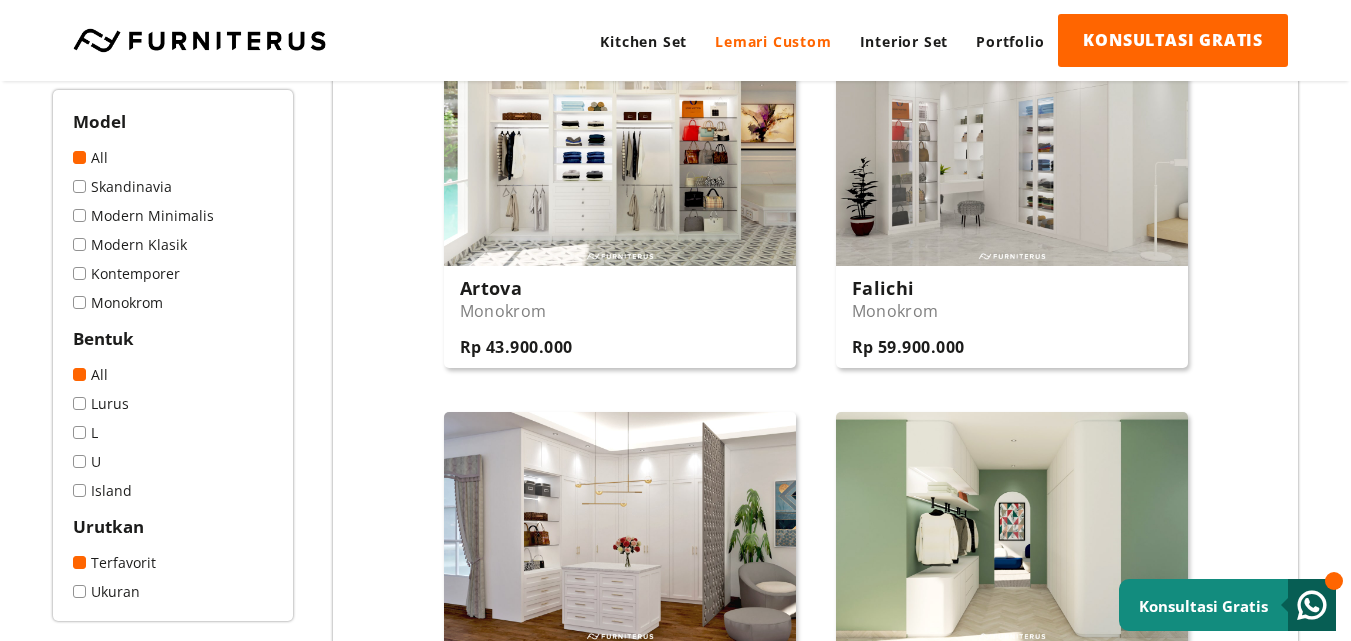 scroll, scrollTop: 2900, scrollLeft: 0, axis: vertical 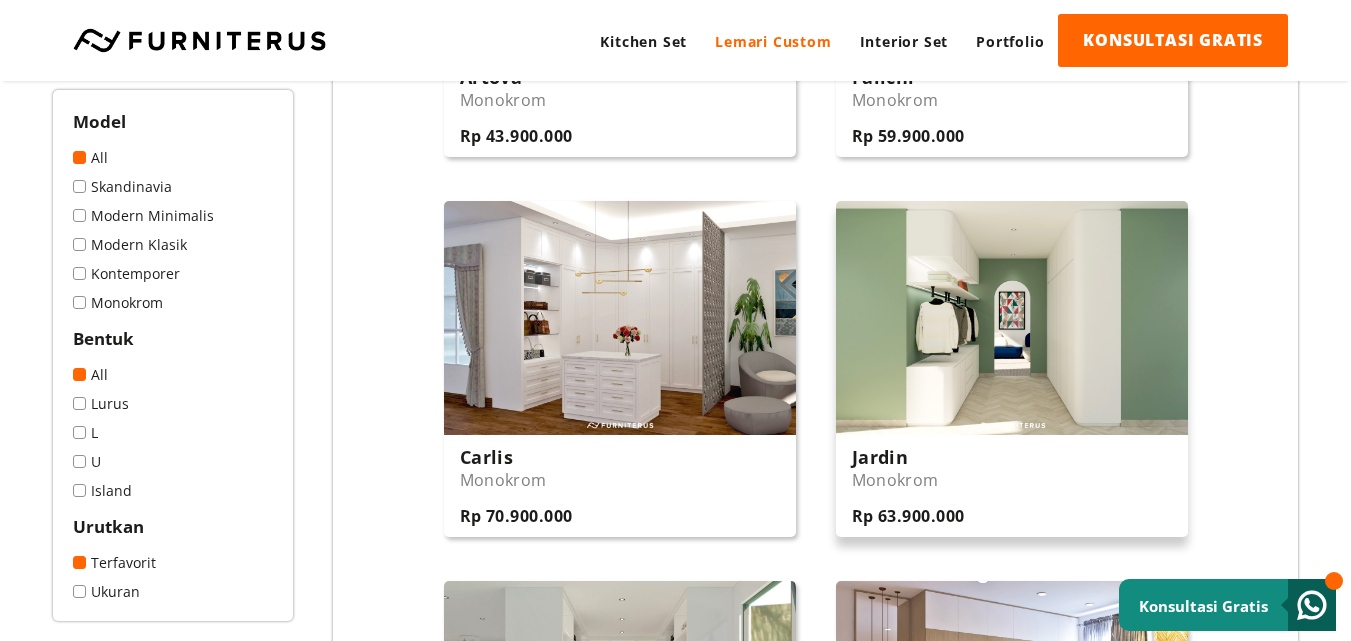 click at bounding box center [1012, 318] 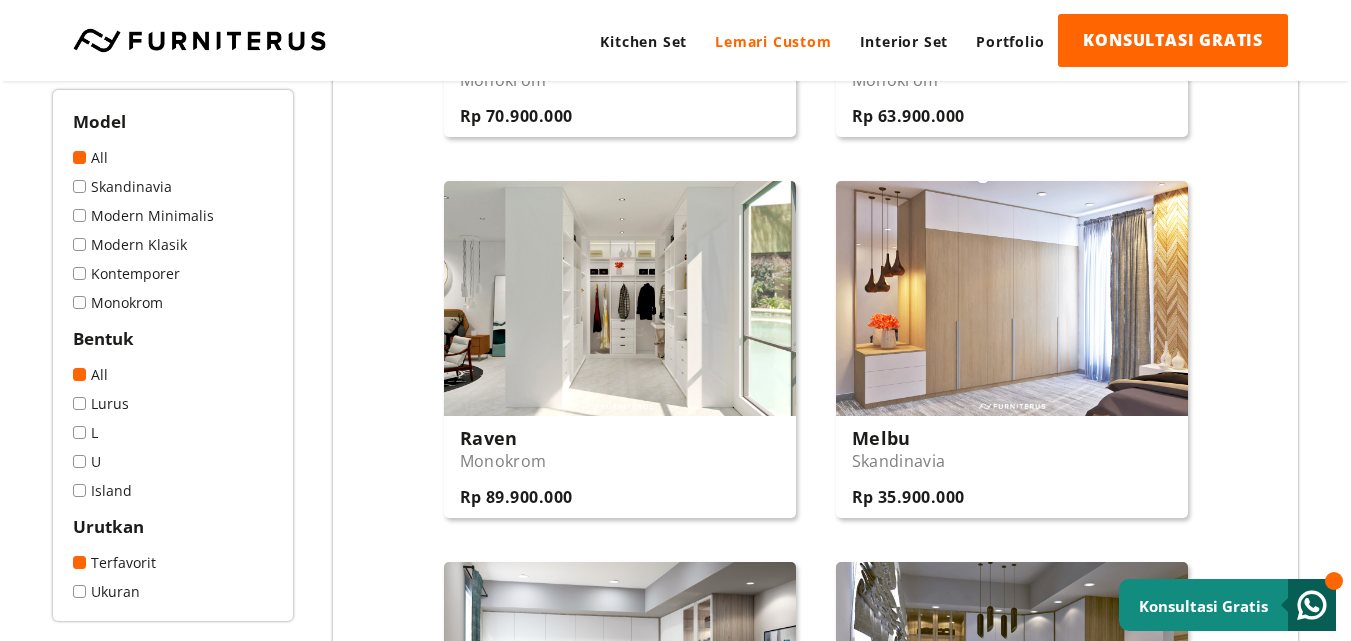 scroll, scrollTop: 3800, scrollLeft: 0, axis: vertical 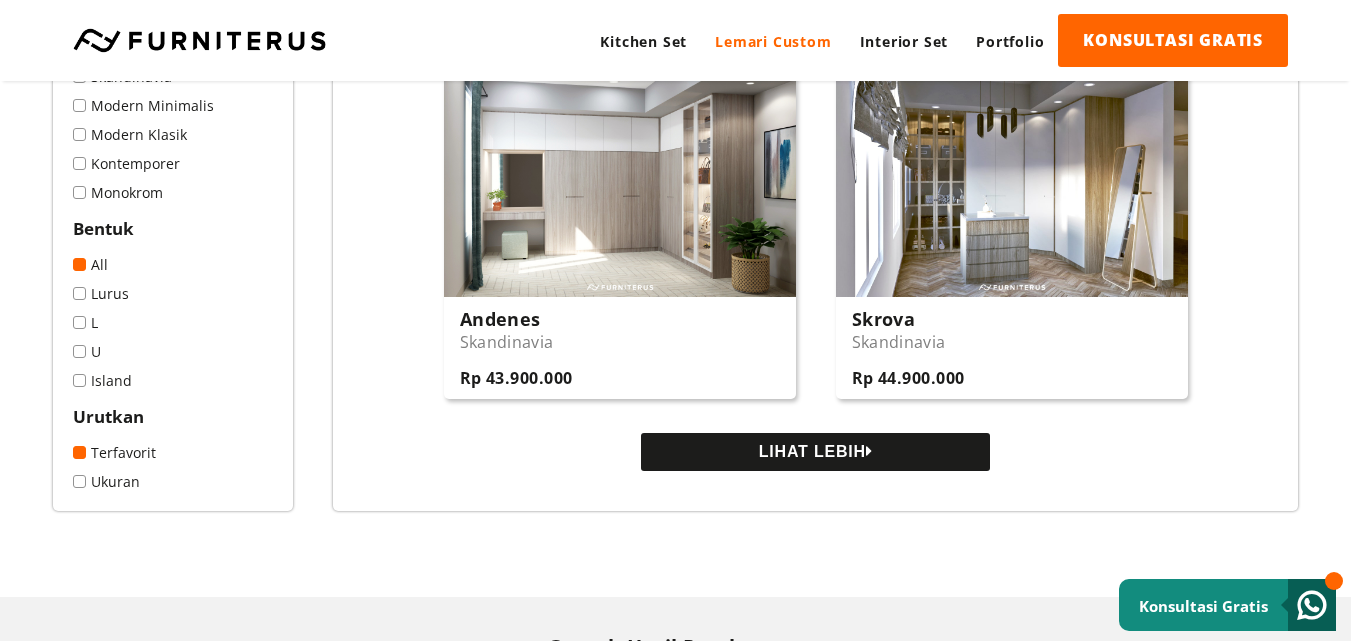 click on "LIHAT LEBIH" at bounding box center [815, 452] 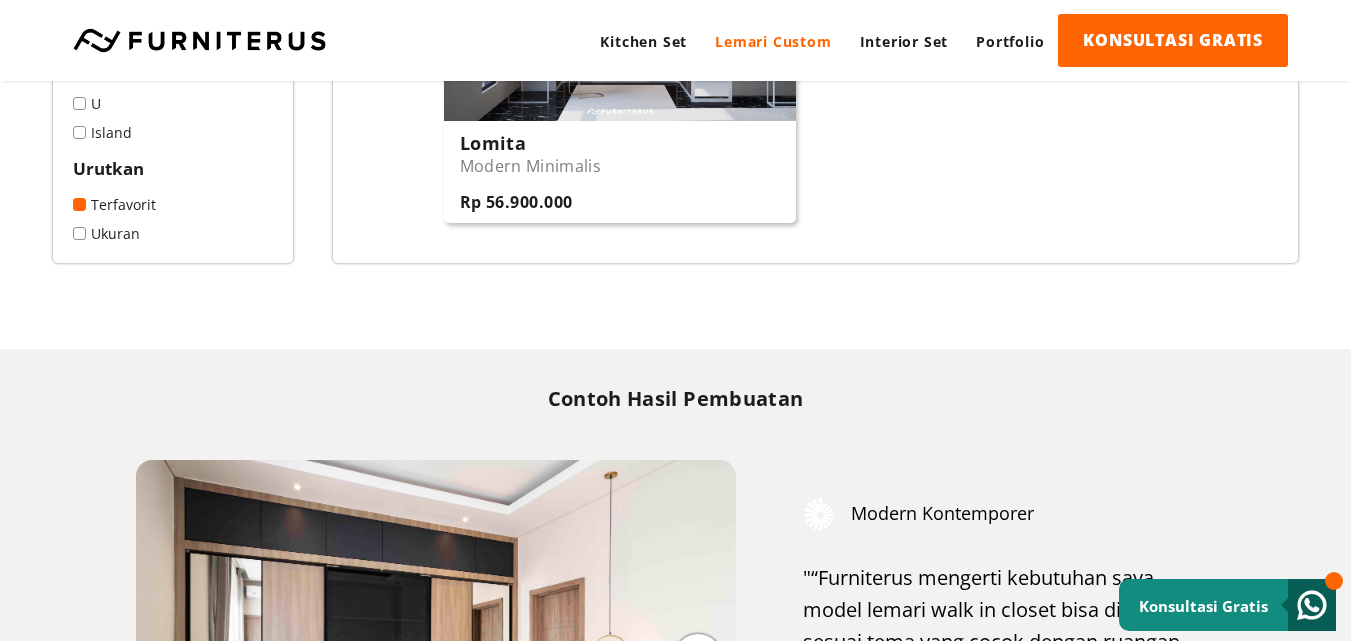 scroll, scrollTop: 5300, scrollLeft: 0, axis: vertical 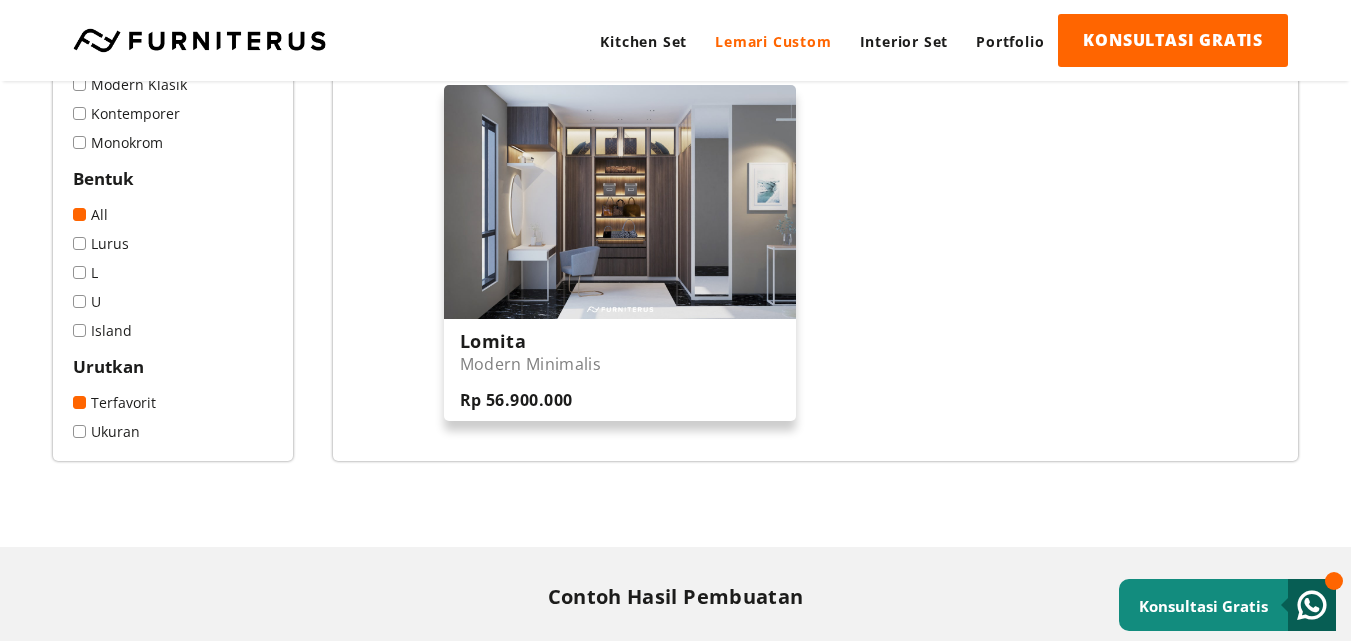 click at bounding box center (620, 202) 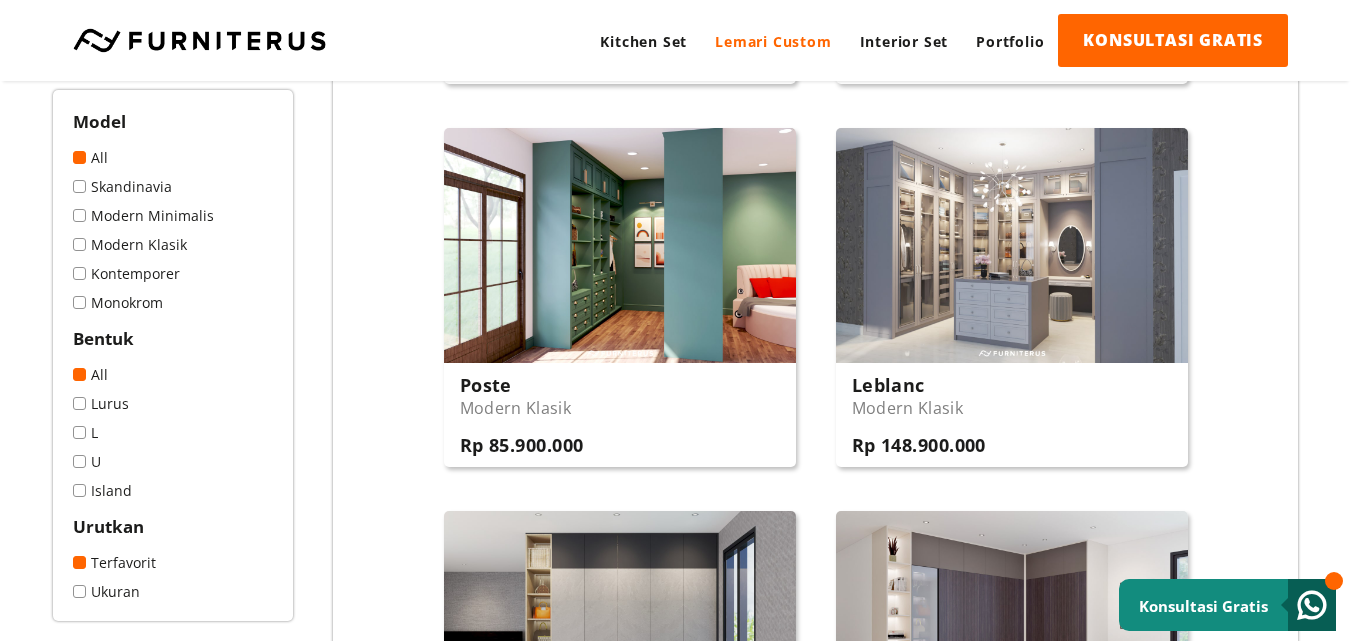 scroll, scrollTop: 1200, scrollLeft: 0, axis: vertical 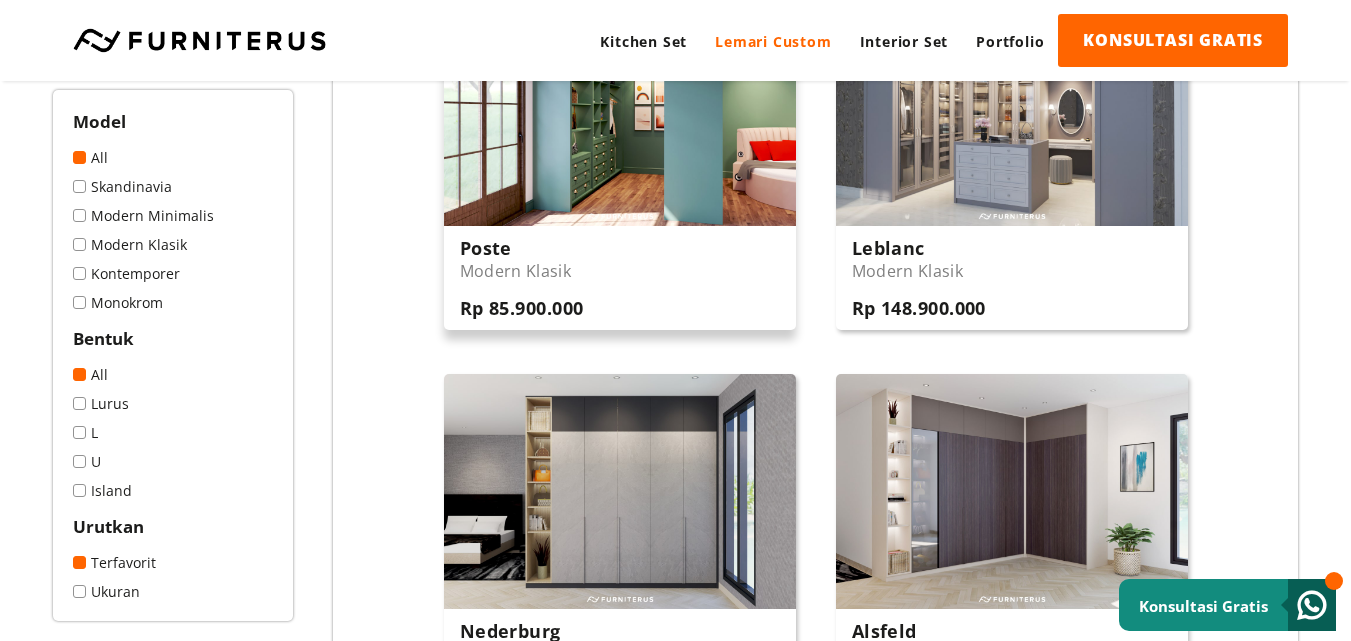 click at bounding box center (620, 108) 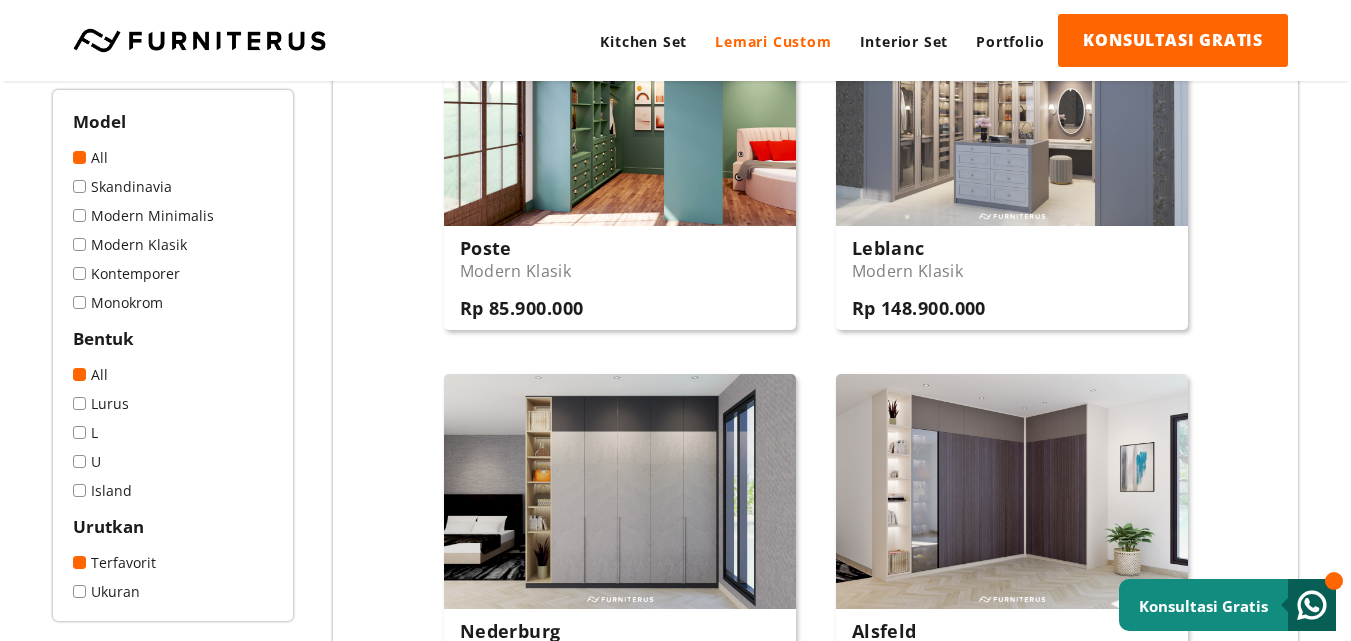 drag, startPoint x: 761, startPoint y: 14, endPoint x: 595, endPoint y: 2, distance: 166.43317 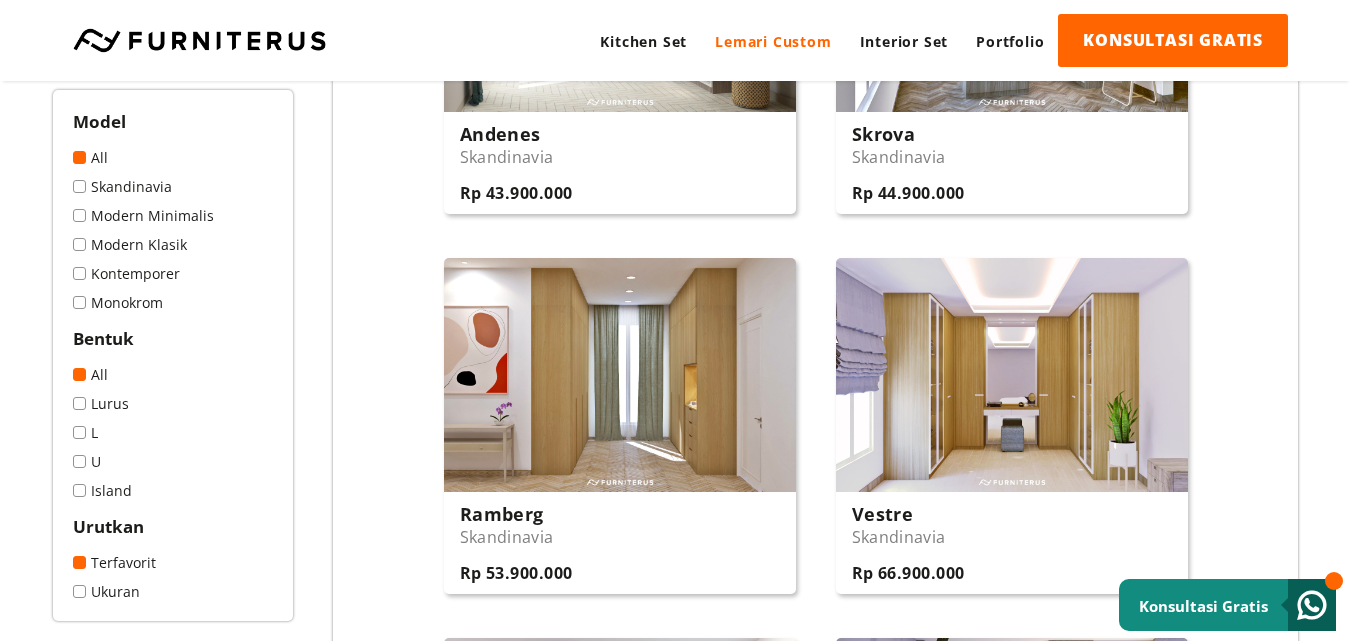 scroll, scrollTop: 4100, scrollLeft: 0, axis: vertical 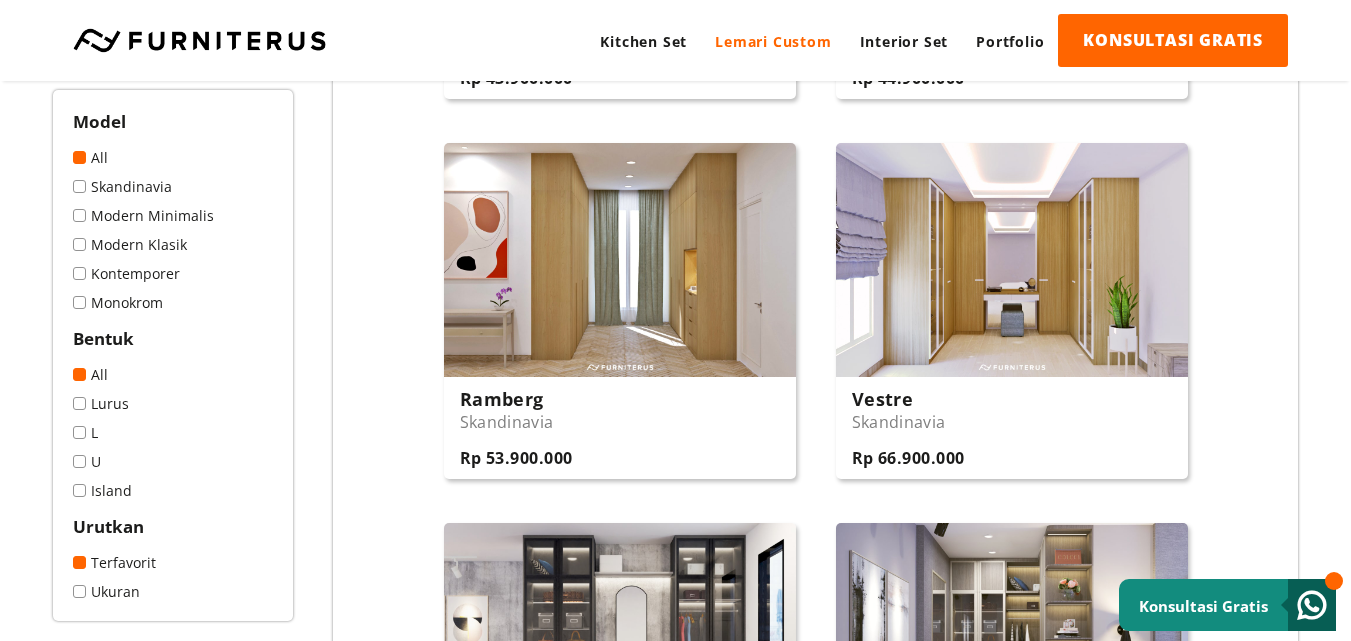 click at bounding box center [620, 260] 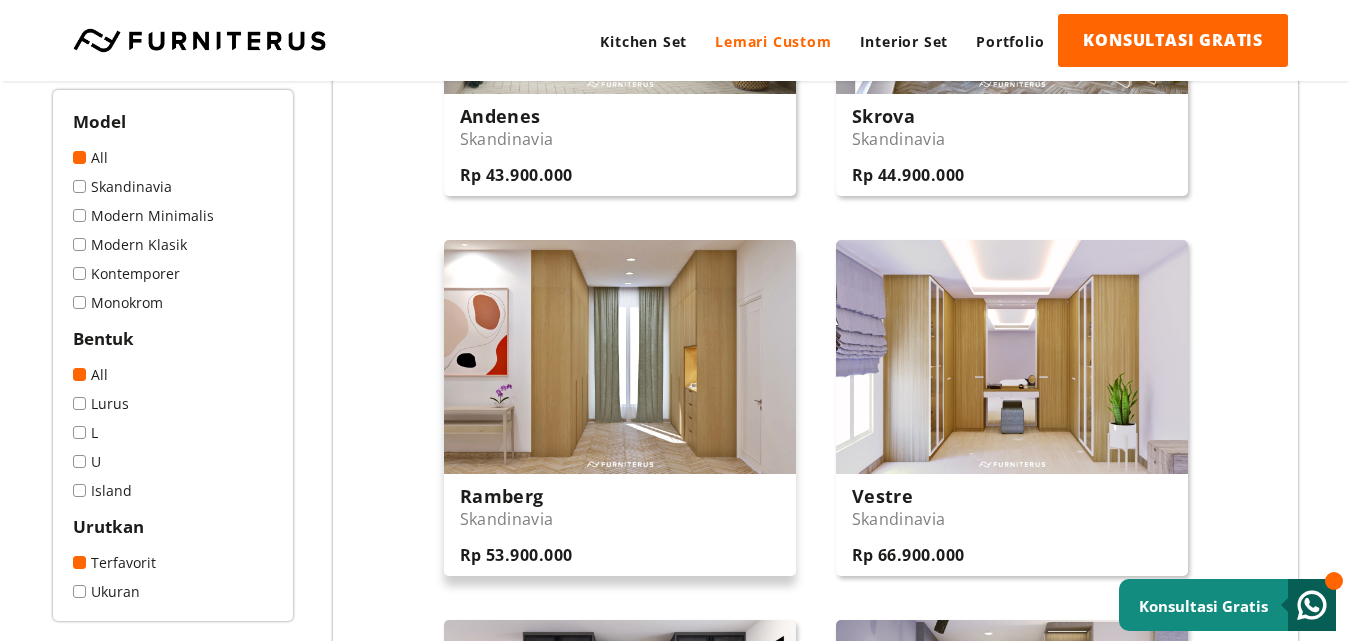 scroll, scrollTop: 4000, scrollLeft: 0, axis: vertical 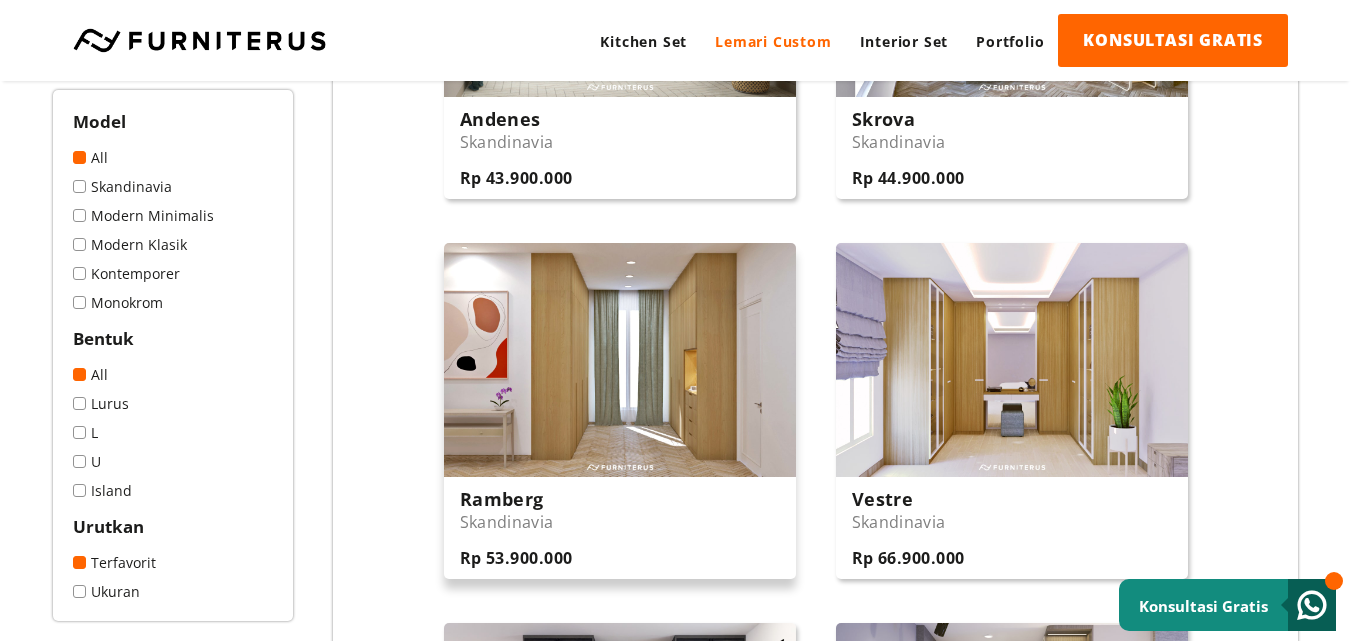click at bounding box center (620, 360) 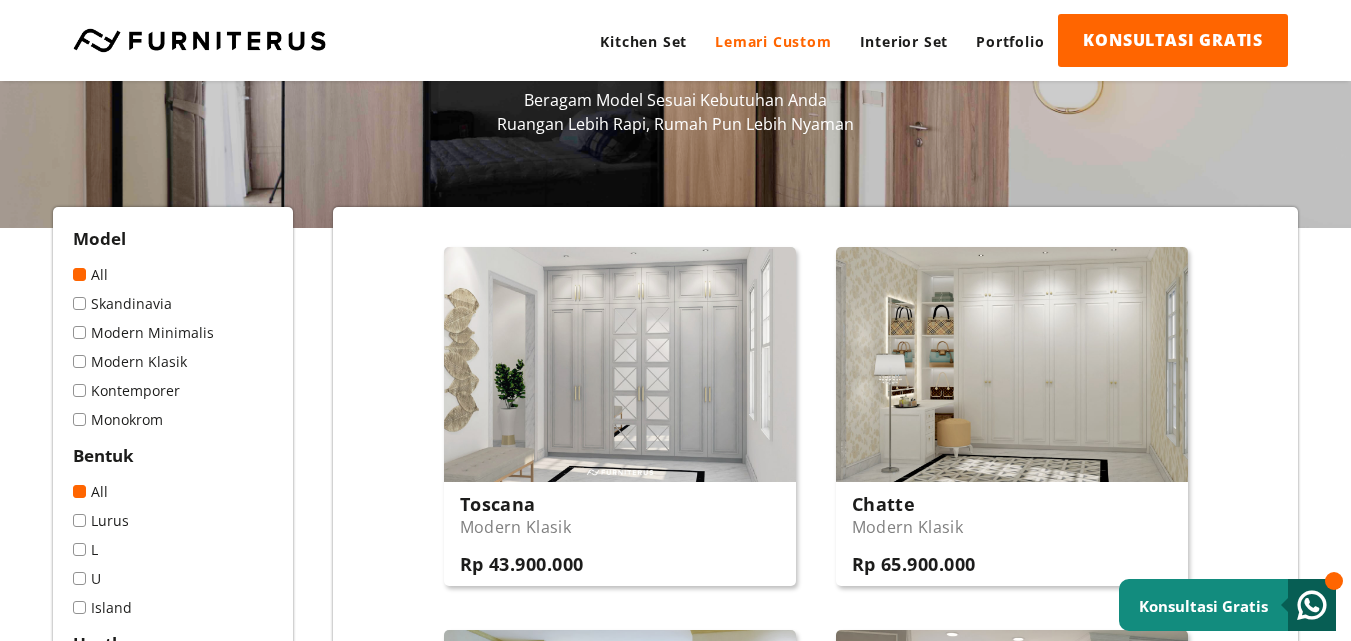 scroll, scrollTop: 300, scrollLeft: 0, axis: vertical 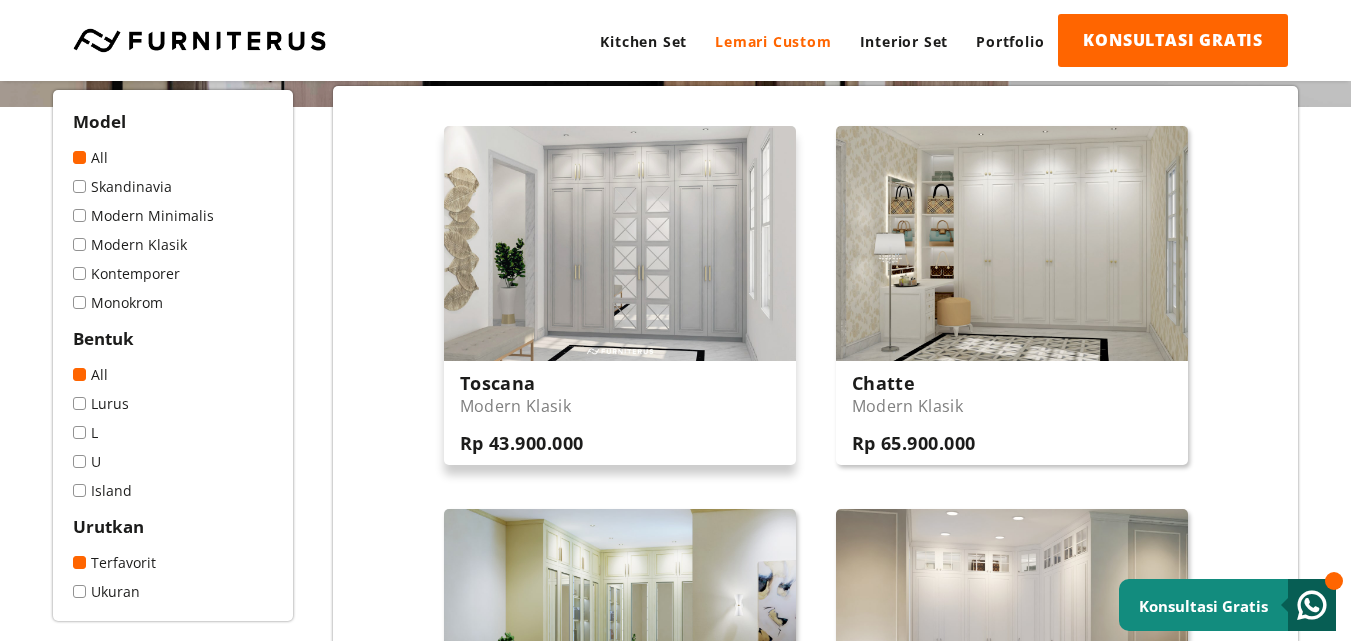 click at bounding box center [620, 243] 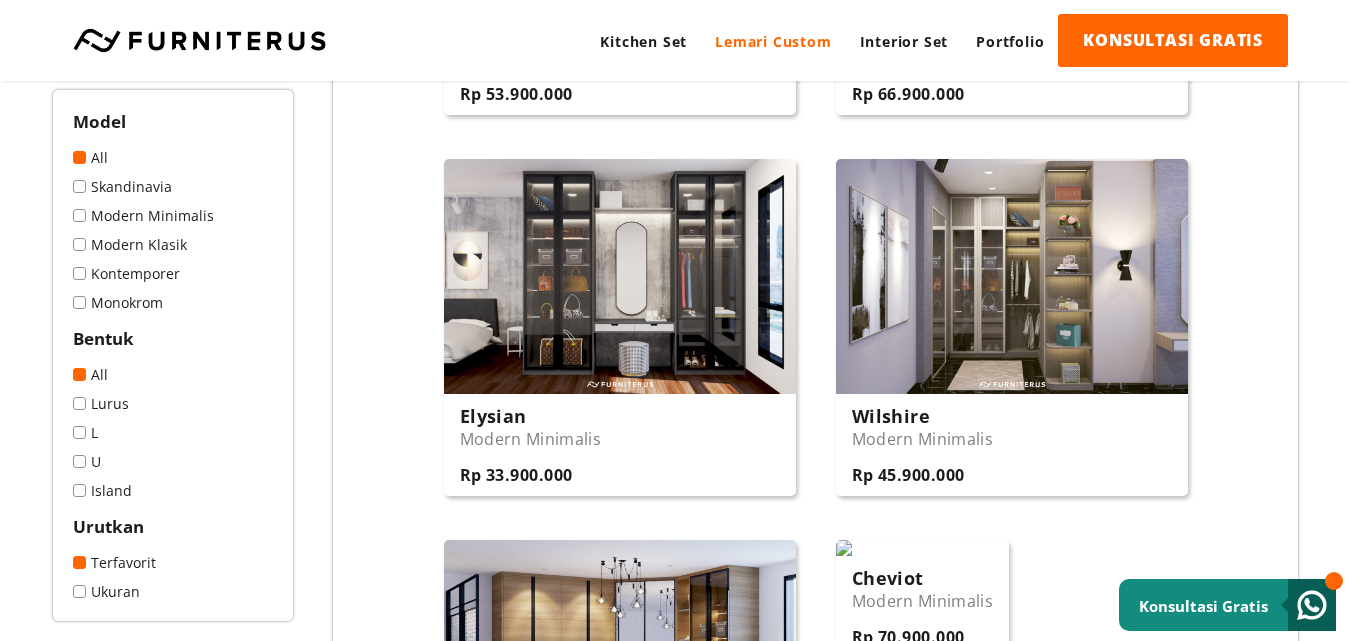 scroll, scrollTop: 4400, scrollLeft: 0, axis: vertical 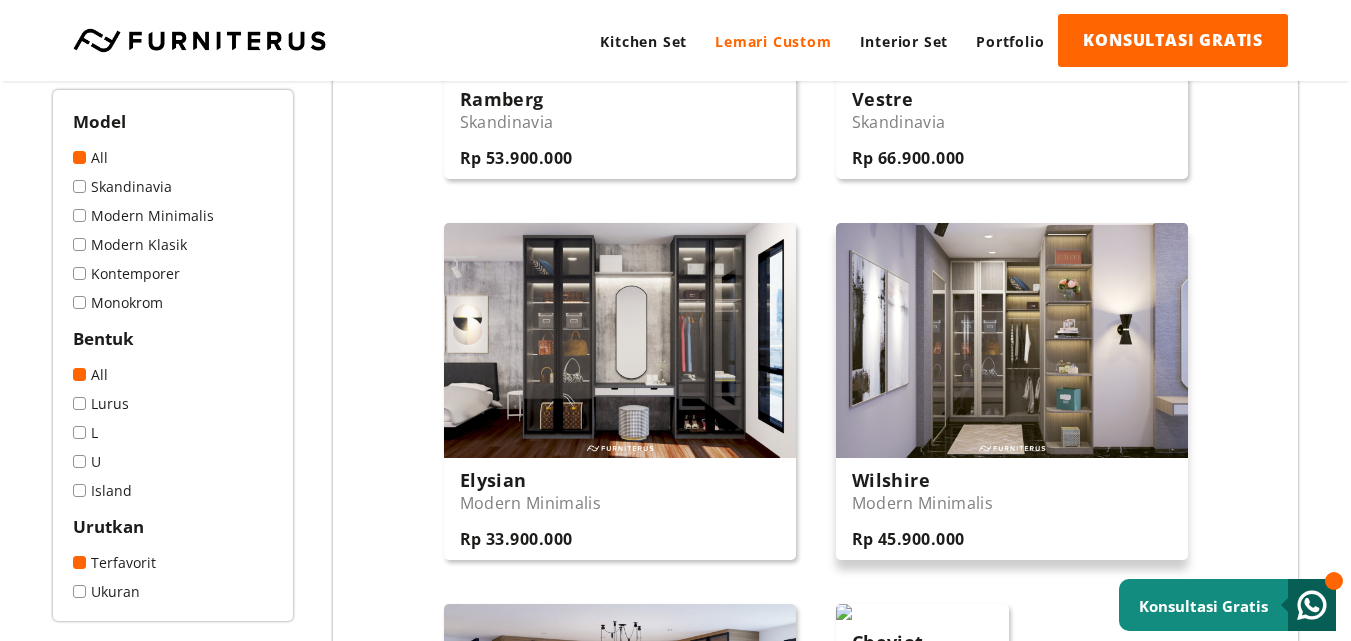 click at bounding box center [1012, 340] 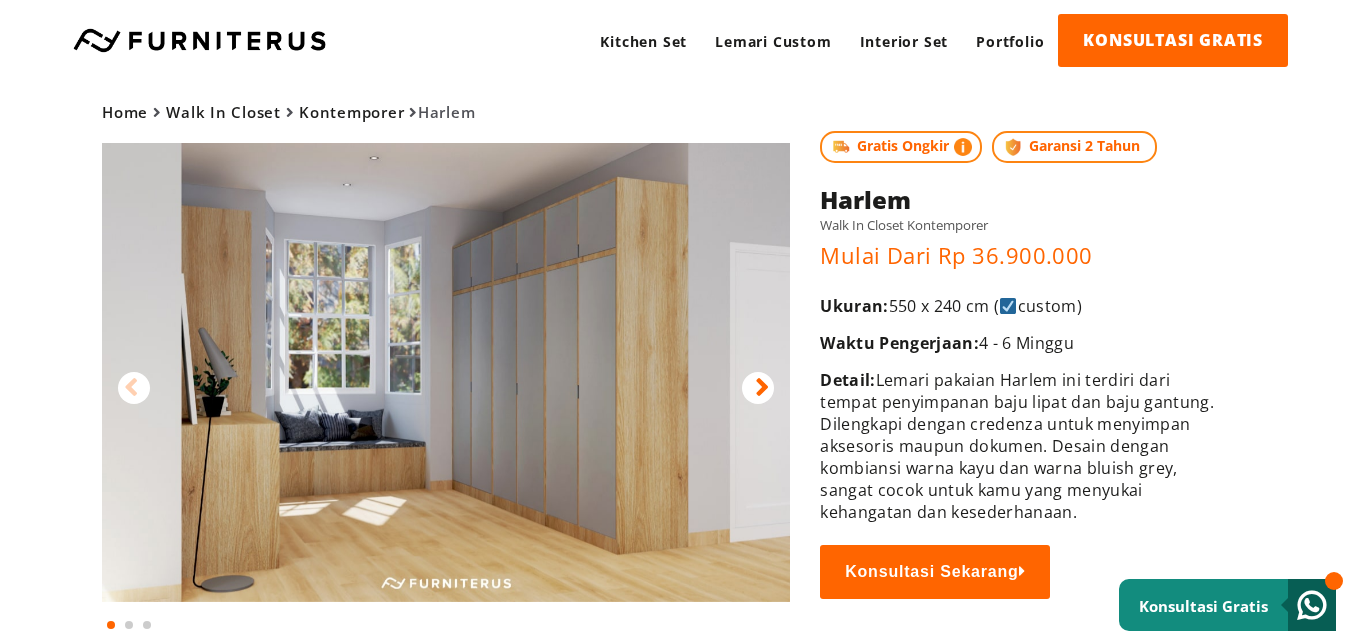 scroll, scrollTop: 0, scrollLeft: 0, axis: both 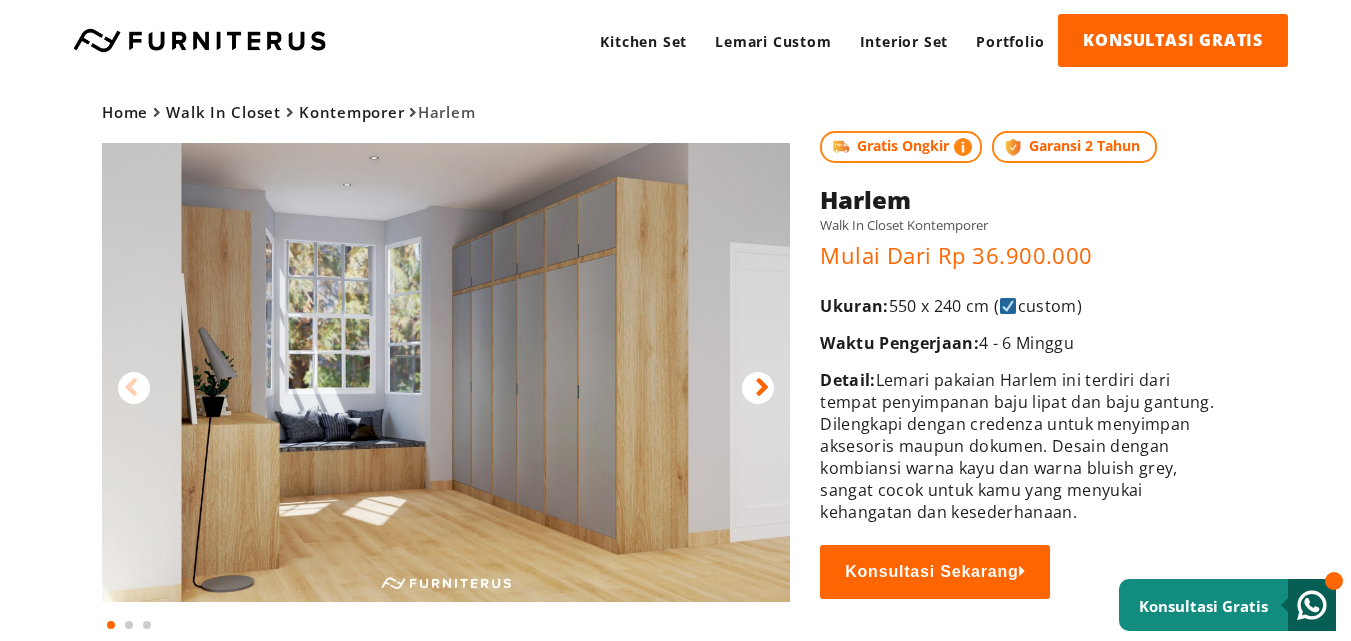 drag, startPoint x: 804, startPoint y: 310, endPoint x: 1107, endPoint y: 299, distance: 303.19962 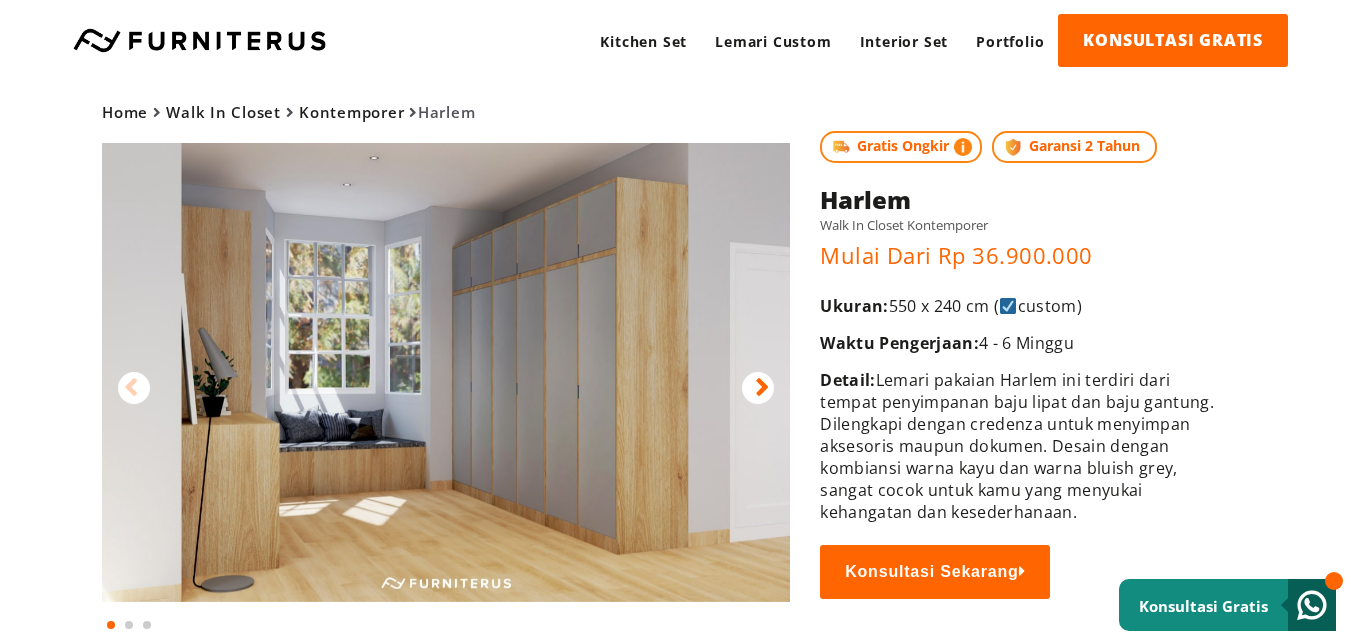 click on "Home
Walk In Closet
Kontemporer
Harlem" at bounding box center [675, 357] 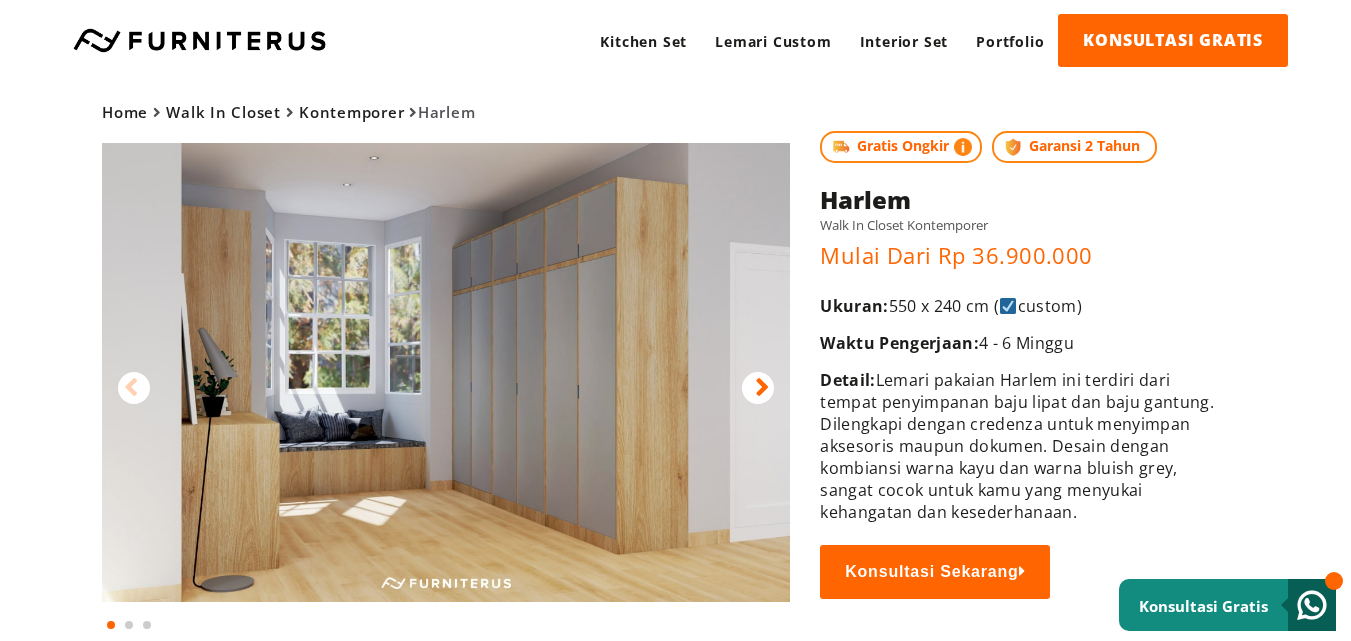 copy on "Detail:  Lemari pakaian Harlem ini terdiri dari tempat penyimpanan baju lipat dan baju gantung. Dilengkapi dengan credenza untuk menyimpan aksesoris maupun dokumen. Desain dengan kombiansi warna kayu dan warna bluish grey, sangat cocok untuk kamu yang menyukai kehangatan dan kesederhanaan." 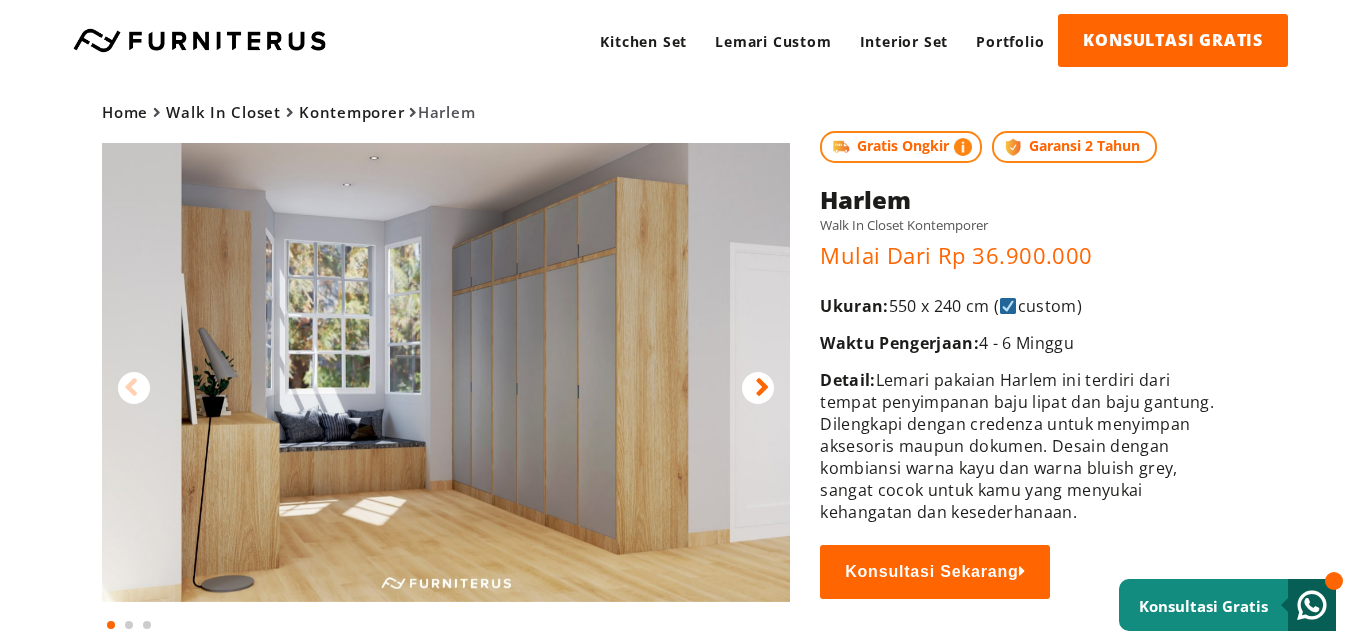 scroll, scrollTop: 0, scrollLeft: 0, axis: both 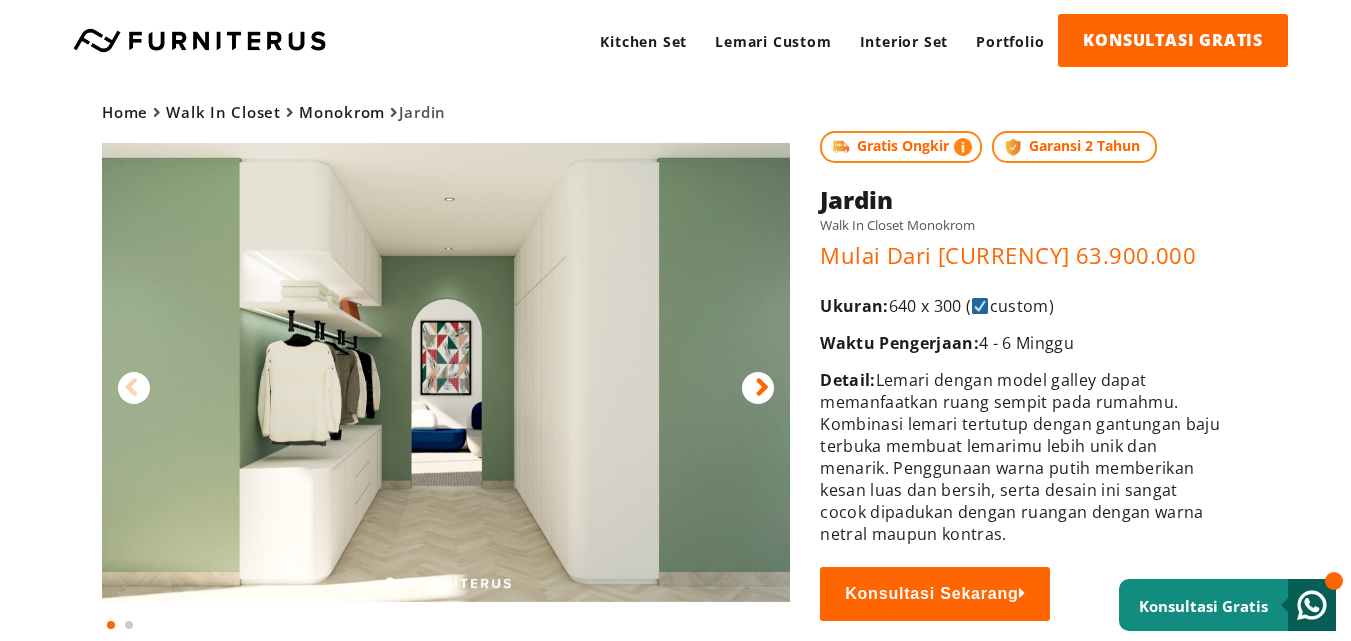 drag, startPoint x: 811, startPoint y: 299, endPoint x: 1076, endPoint y: 305, distance: 265.0679 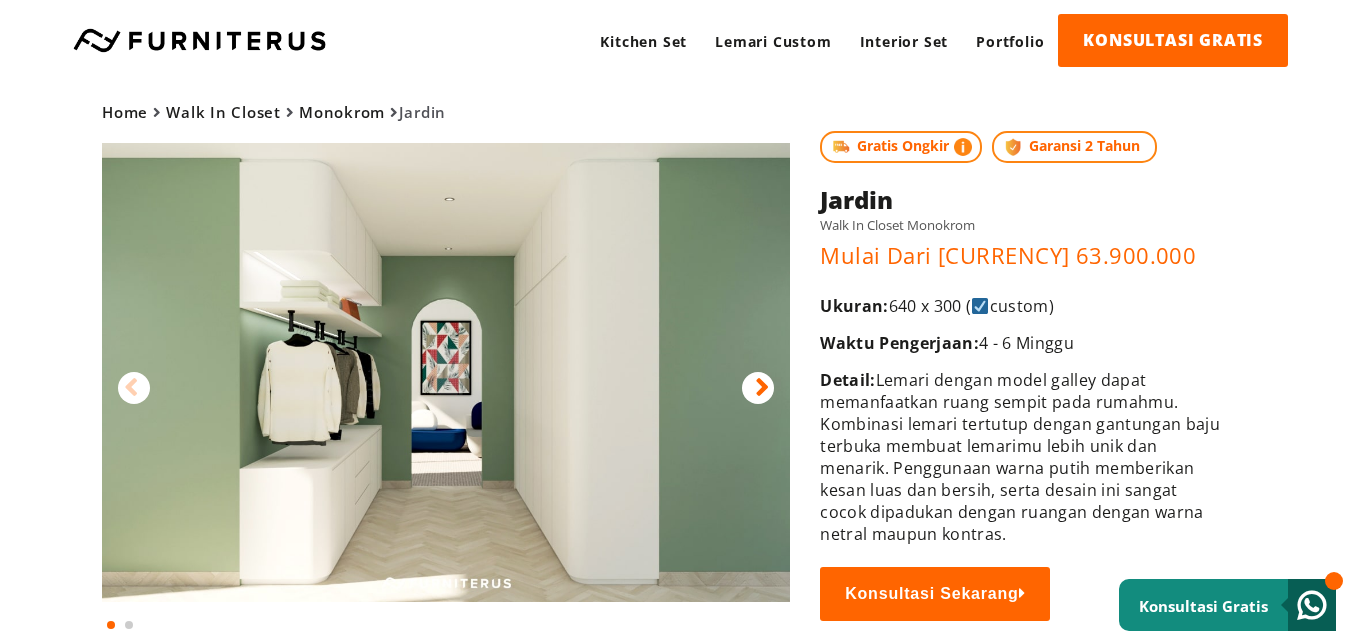 copy on "Ukuran:  640 x 300 (  custom)" 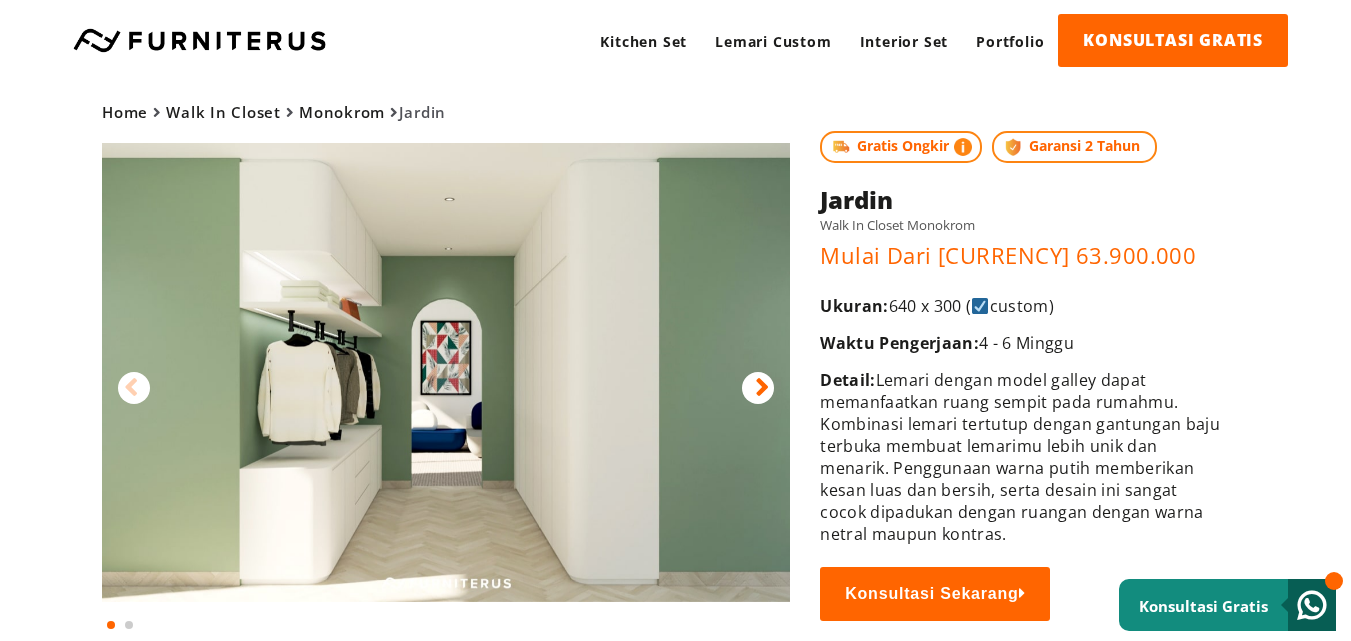 drag, startPoint x: 822, startPoint y: 373, endPoint x: 1035, endPoint y: 539, distance: 270.0463 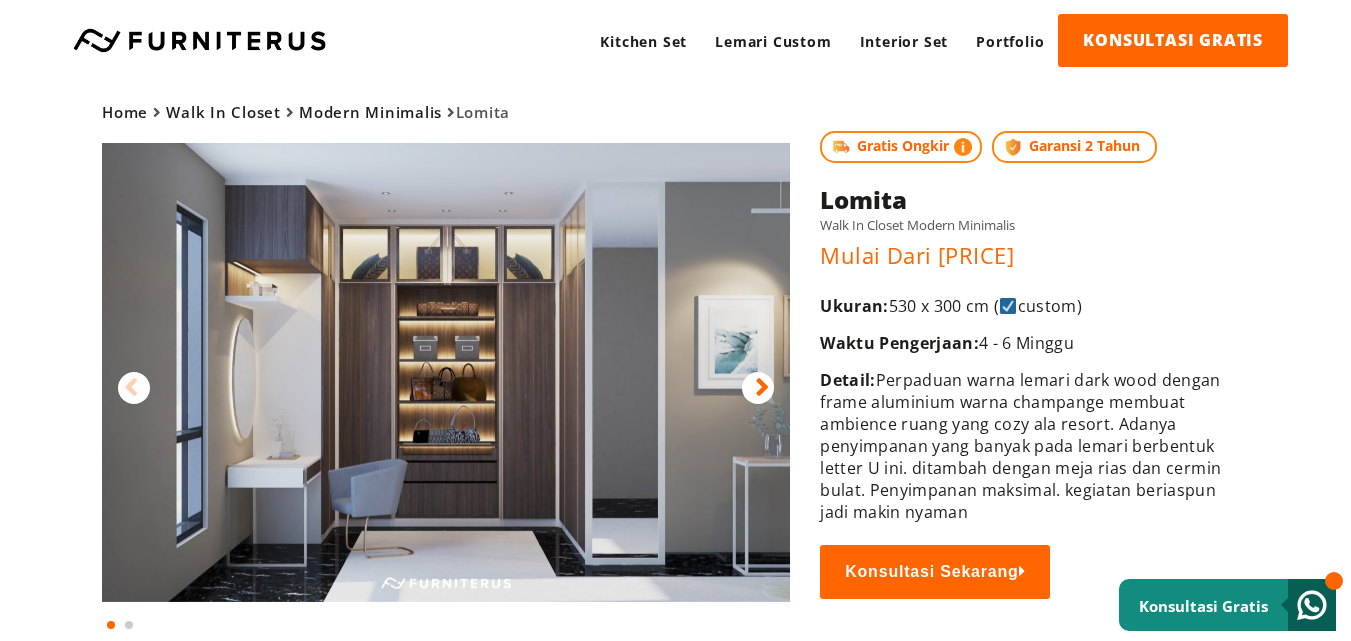 scroll, scrollTop: 0, scrollLeft: 0, axis: both 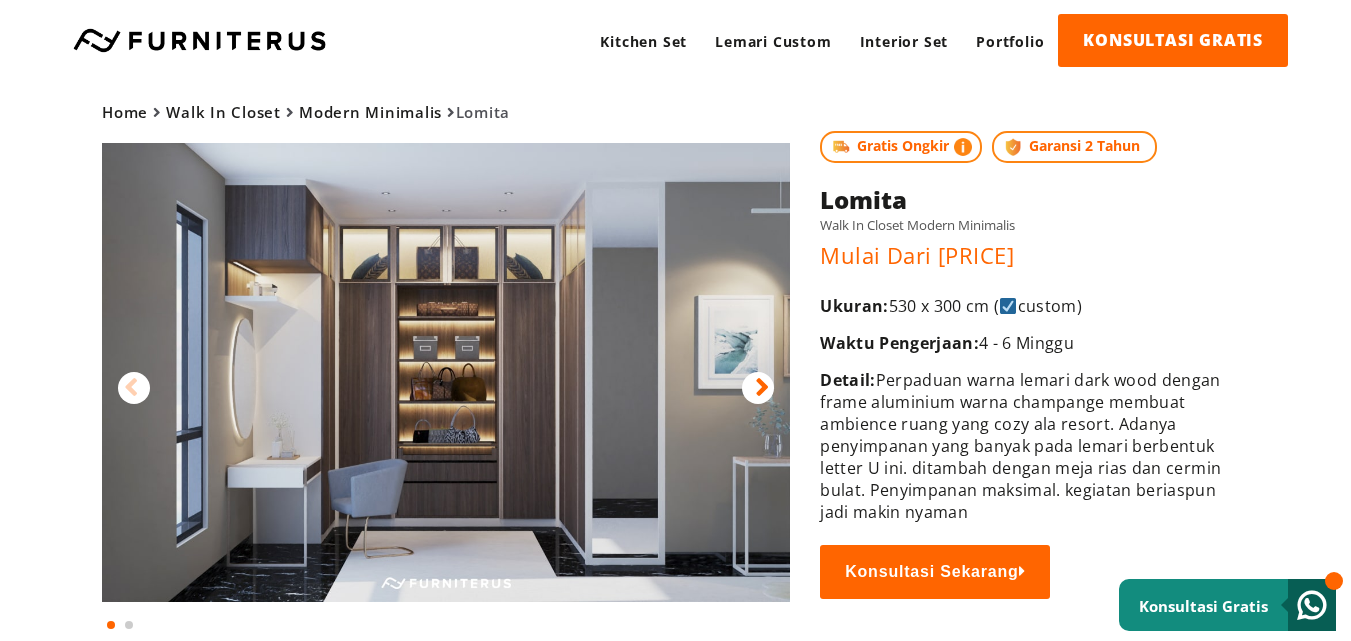 copy on "Detail:  Perpaduan warna lemari dark wood dengan frame aluminium warna champange membuat ambience ruang yang cozy ala resort. Adanya penyimpanan yang banyak pada lemari berbentuk letter U ini. ditambah dengan meja rias dan cermin bulat. Penyimpanan maksimal. kegiatan beriaspun jadi makin nyaman" 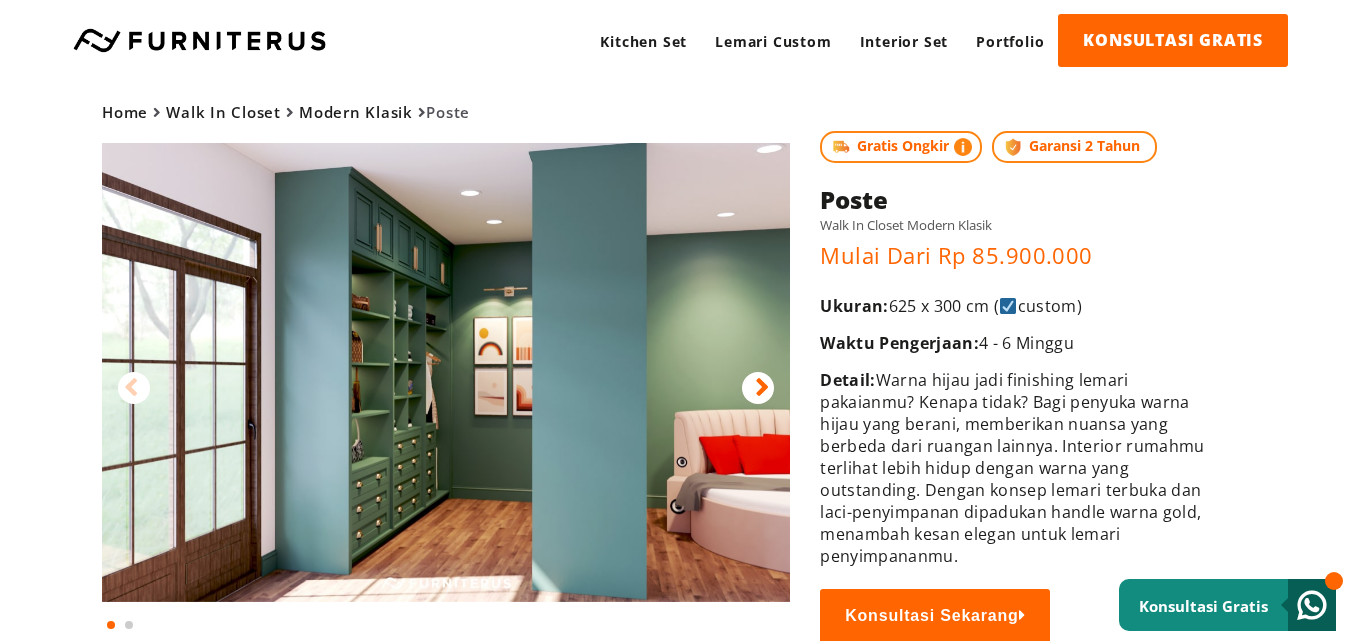 scroll, scrollTop: 0, scrollLeft: 0, axis: both 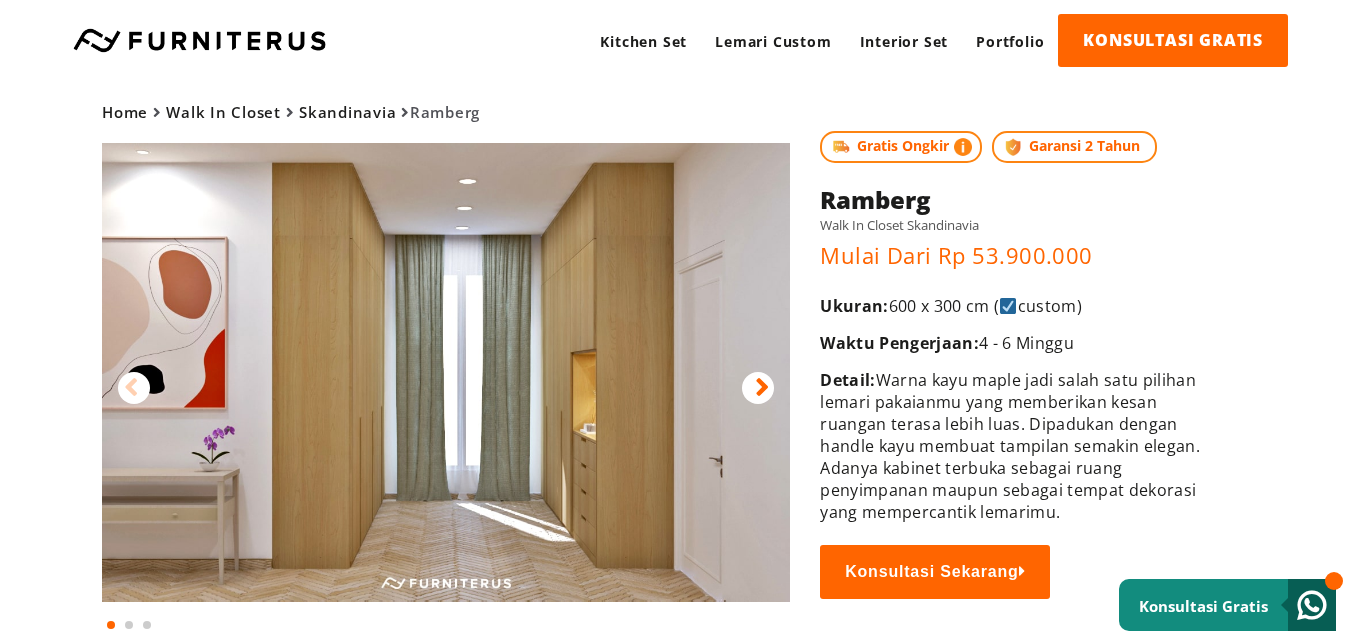 drag, startPoint x: 826, startPoint y: 300, endPoint x: 1202, endPoint y: 304, distance: 376.02127 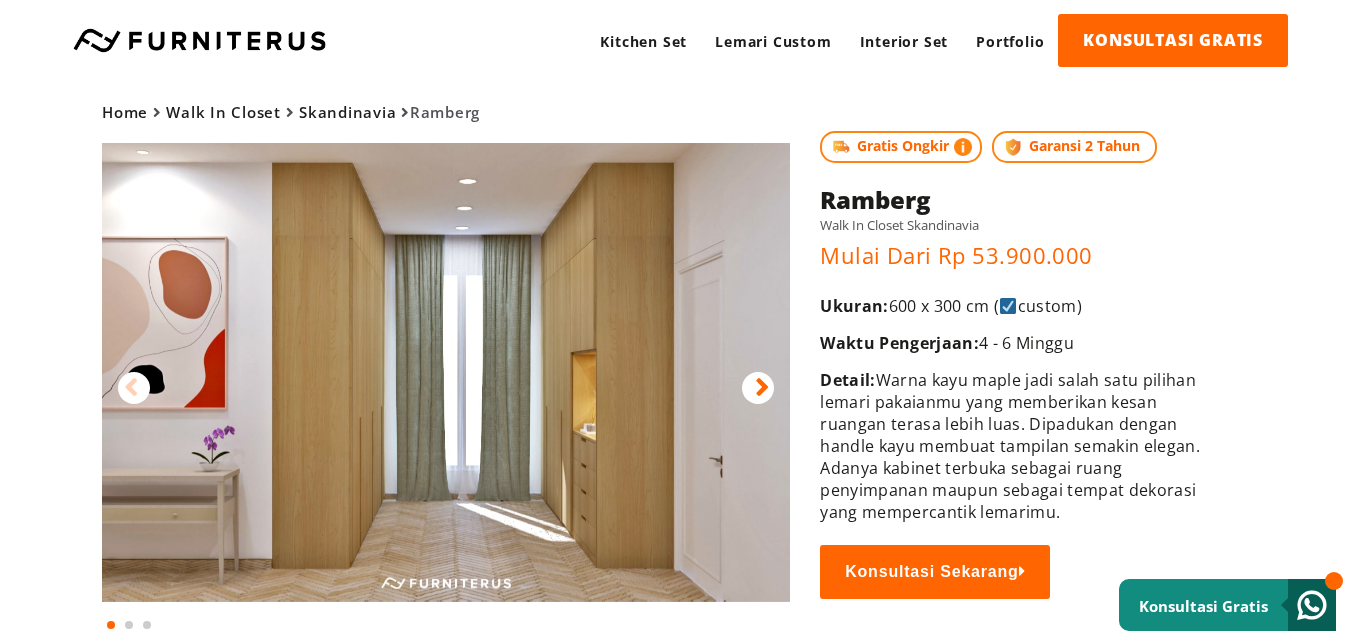 drag, startPoint x: 816, startPoint y: 368, endPoint x: 1081, endPoint y: 513, distance: 302.07614 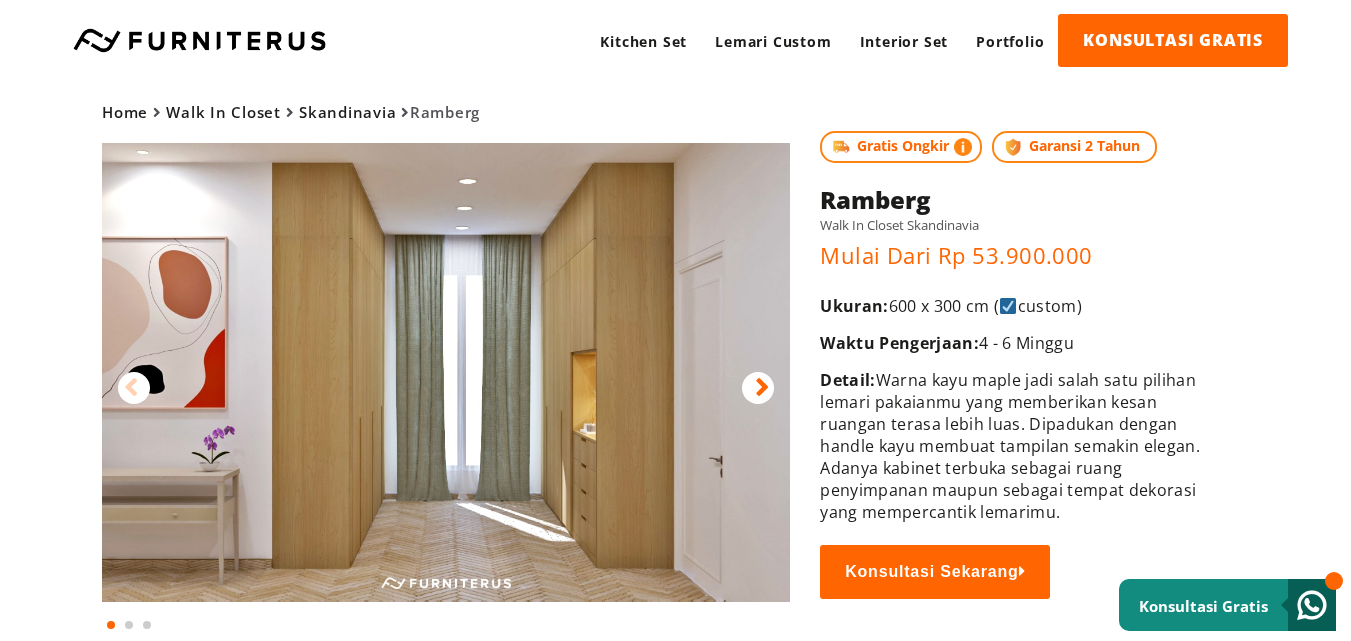 click on "Mulai Dari  Rp 53.900.000" at bounding box center [1020, 255] 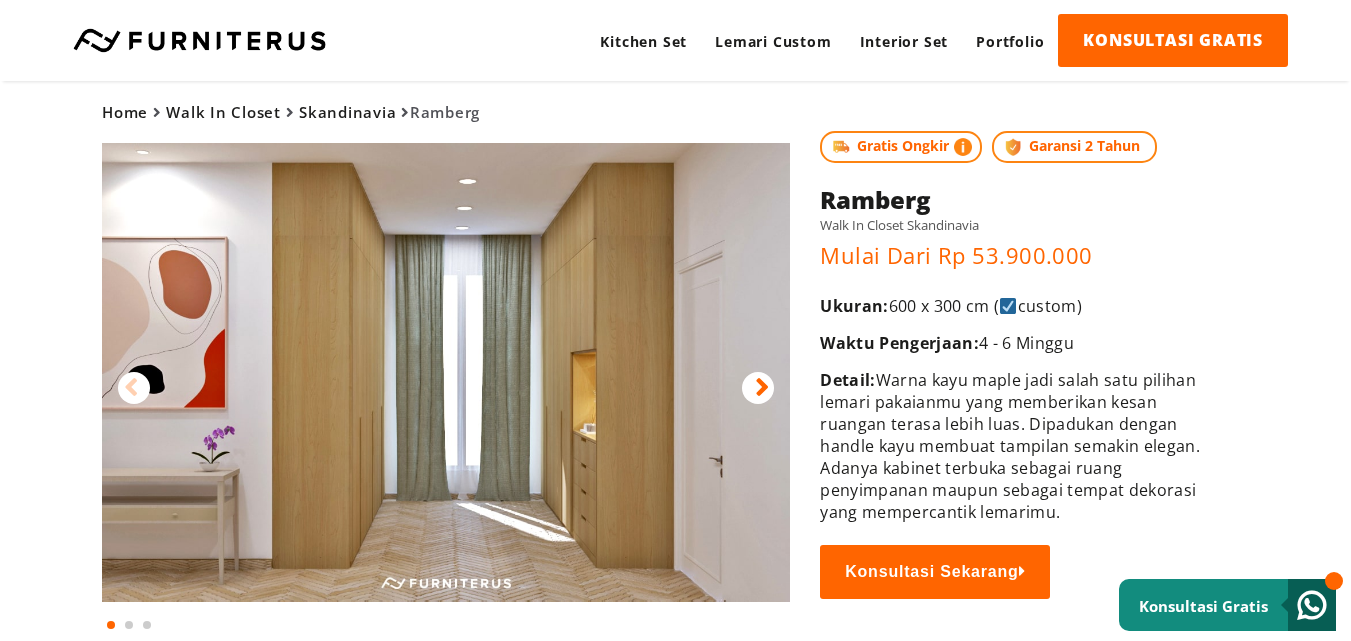 scroll, scrollTop: 300, scrollLeft: 0, axis: vertical 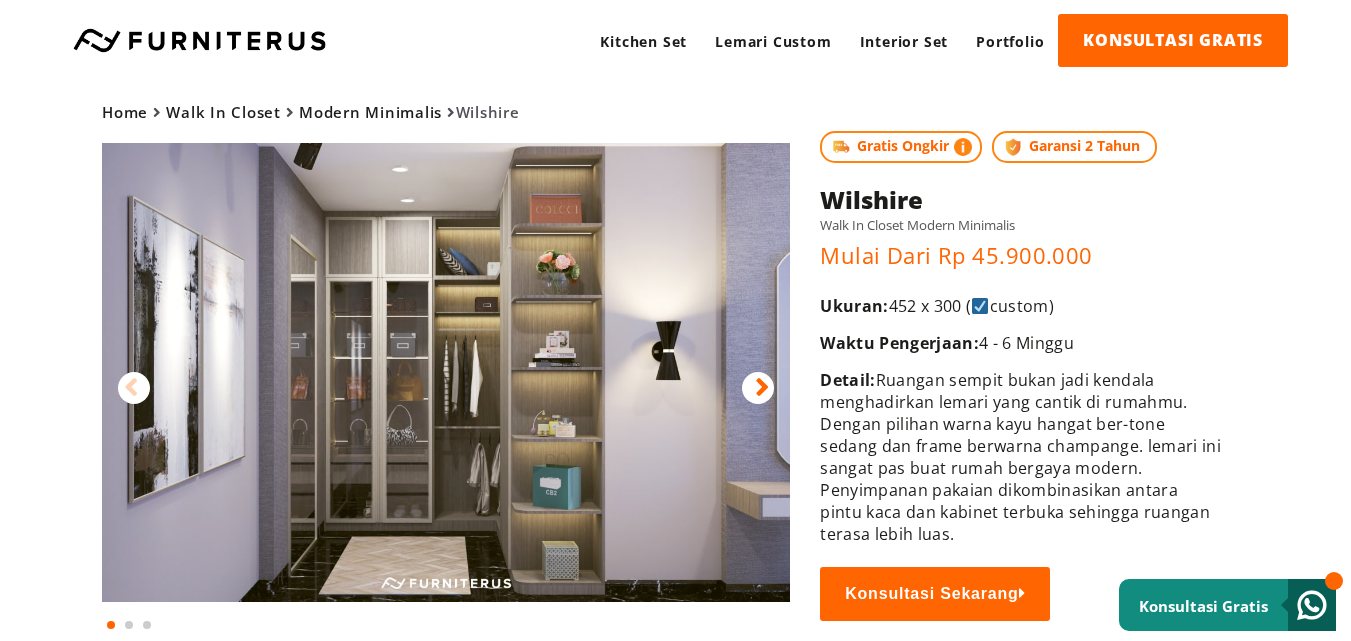 drag, startPoint x: 821, startPoint y: 302, endPoint x: 1065, endPoint y: 291, distance: 244.24782 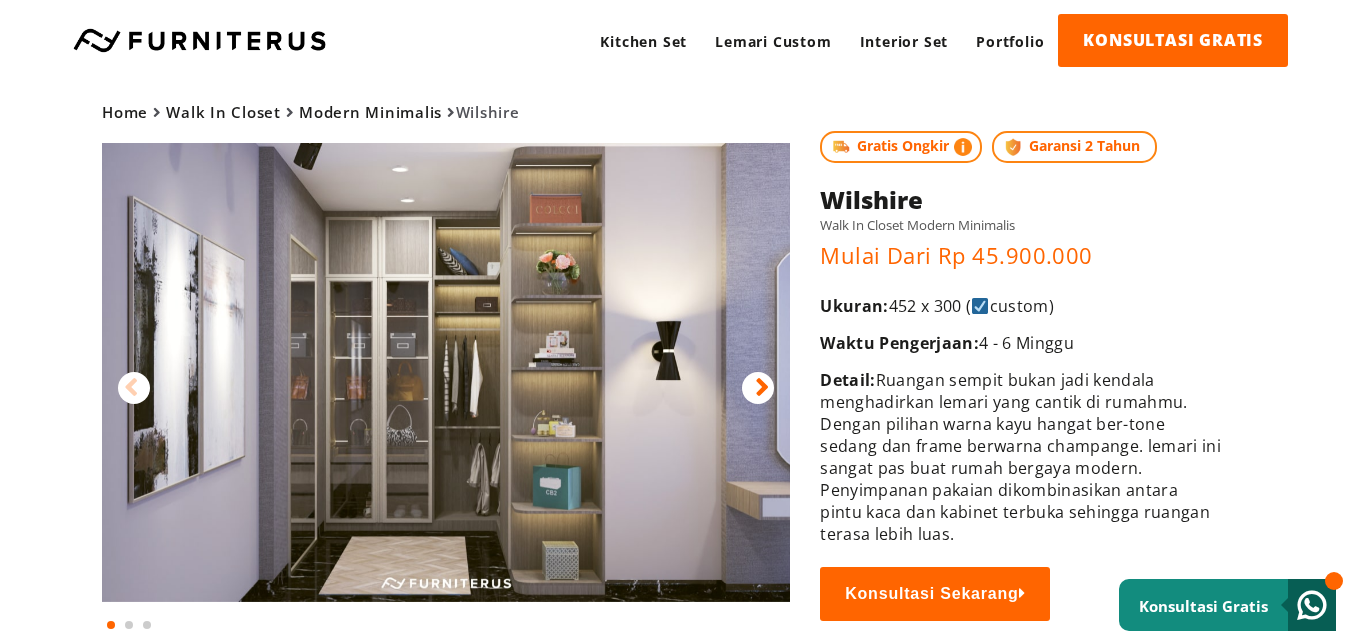 copy on "Ukuran:  452 x 300 (  custom)" 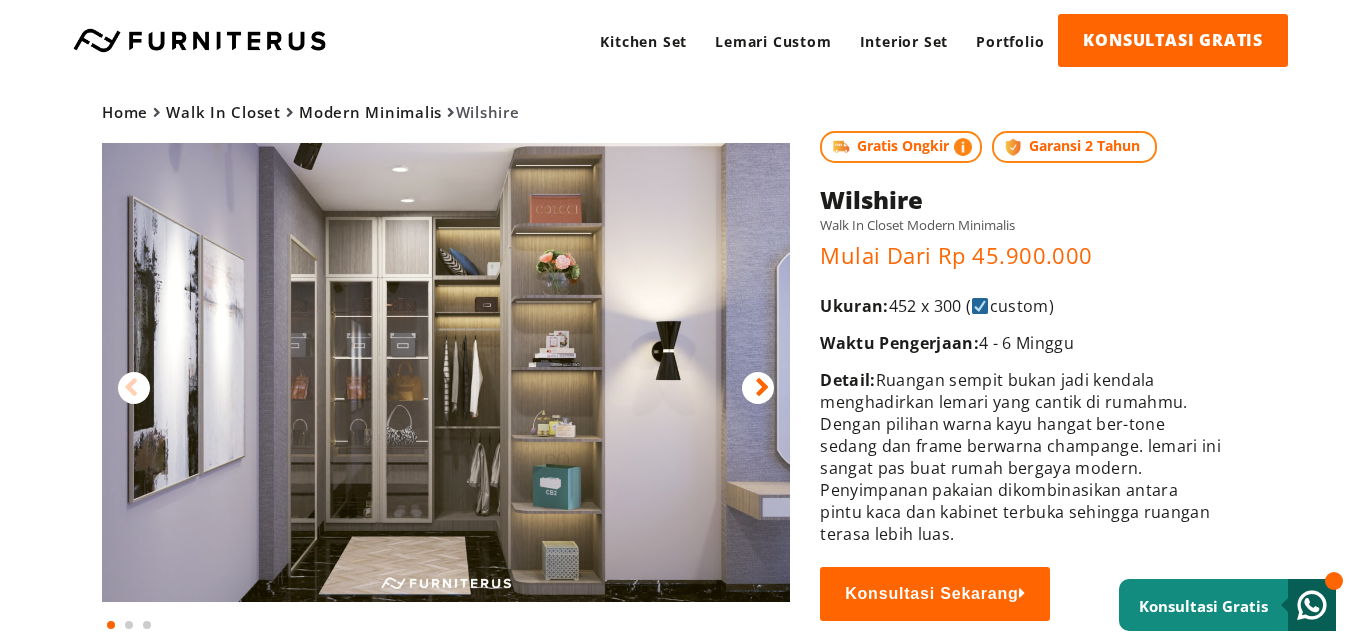 drag, startPoint x: 805, startPoint y: 380, endPoint x: 966, endPoint y: 530, distance: 220.04773 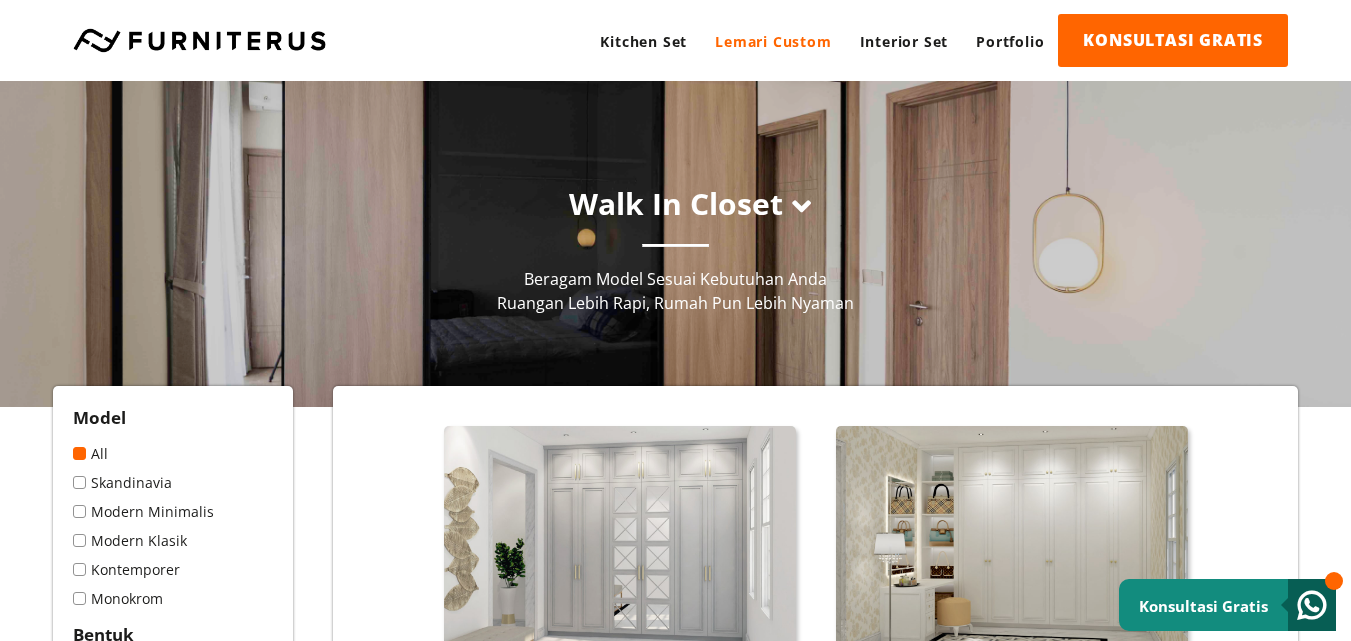 scroll, scrollTop: 300, scrollLeft: 0, axis: vertical 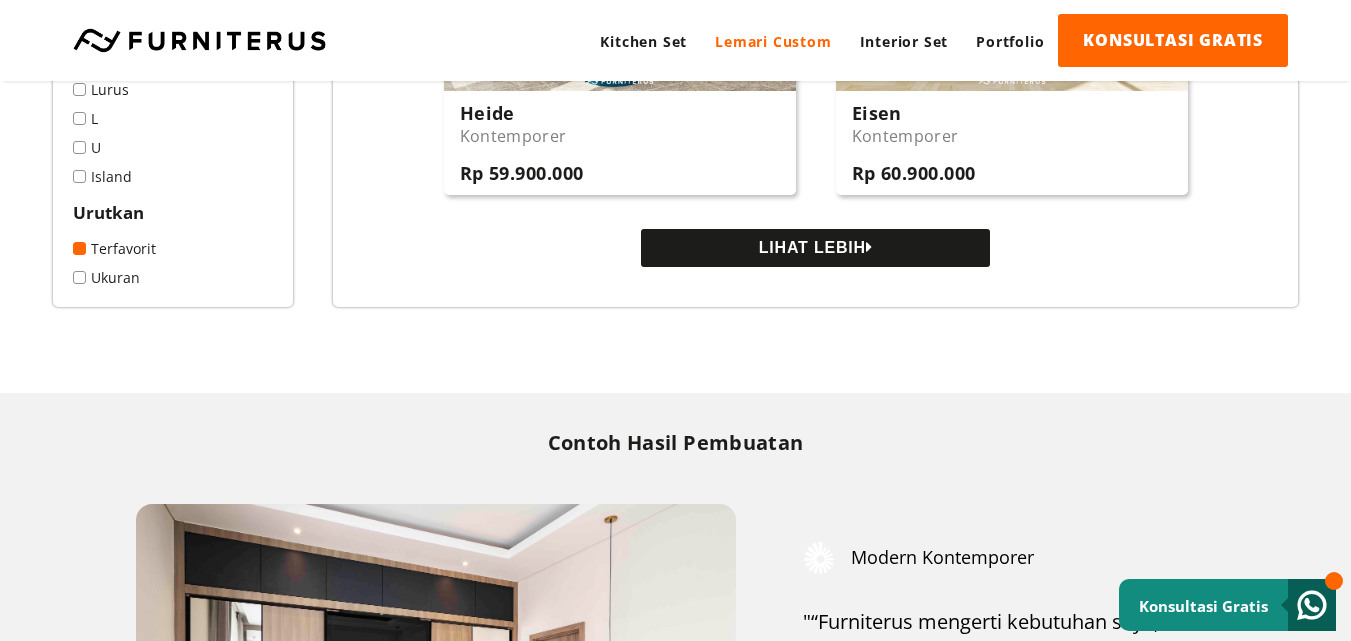 click on "LIHAT LEBIH" at bounding box center (815, 248) 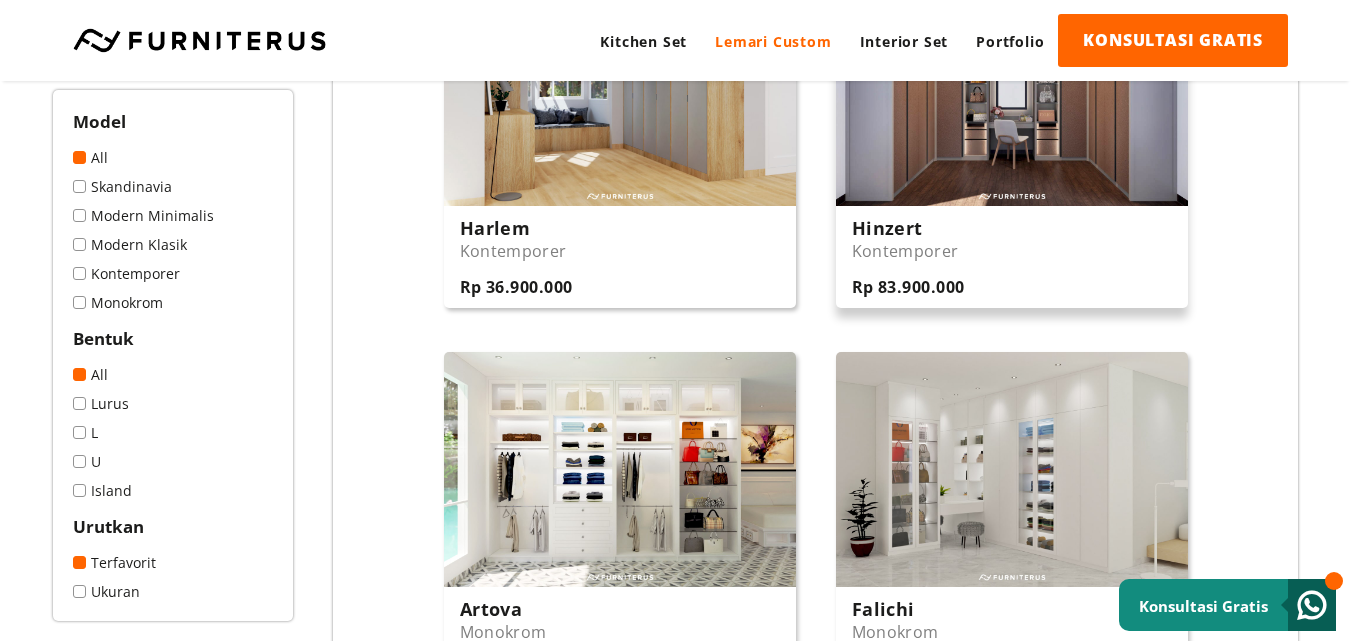 scroll, scrollTop: 2400, scrollLeft: 0, axis: vertical 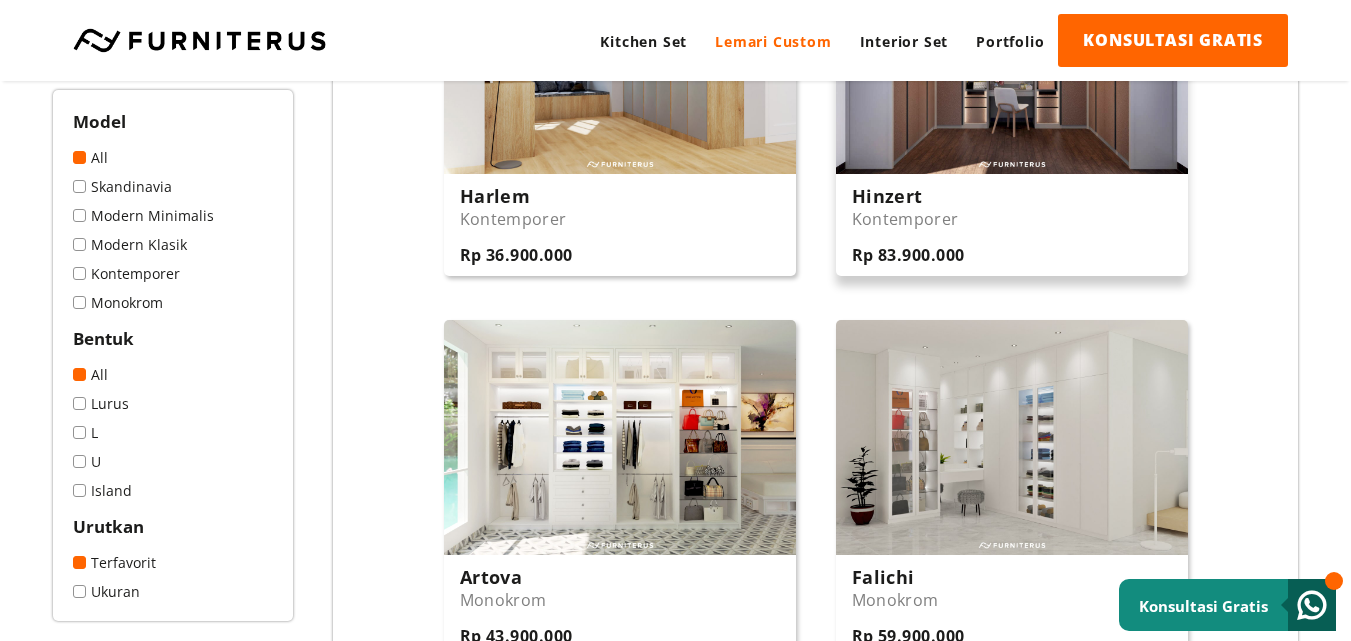click on "Hinzert Kontemporer Rp 83.900.000" at bounding box center [1012, 225] 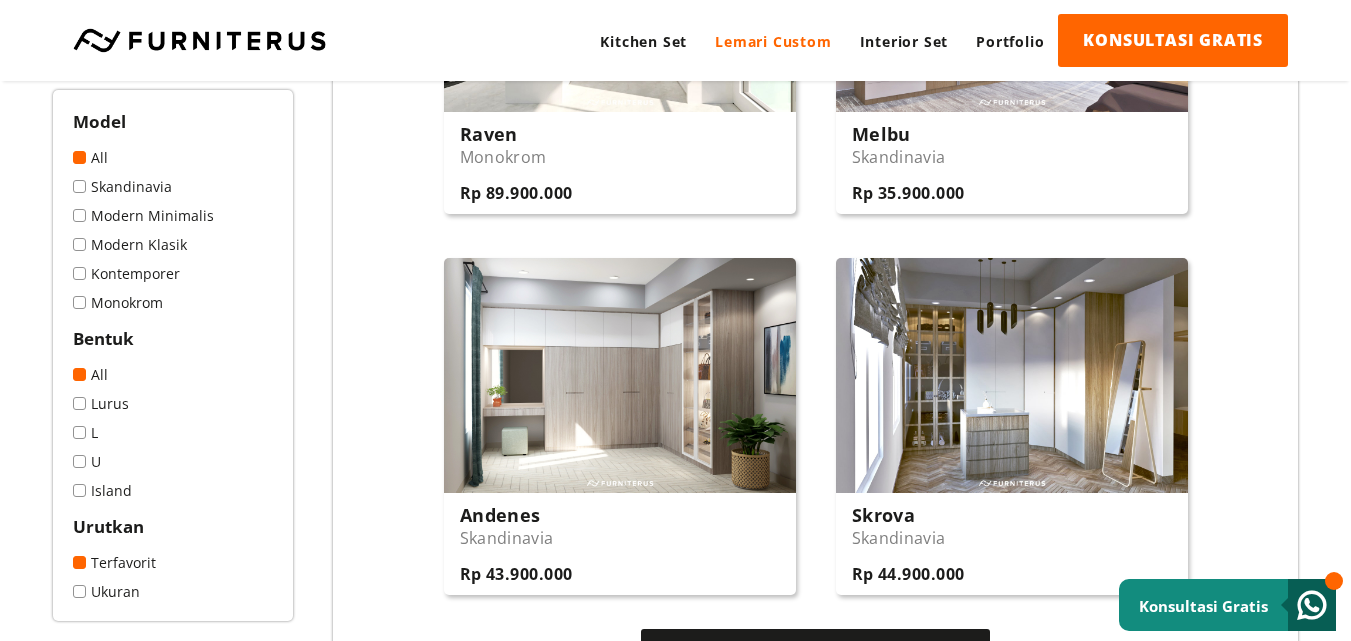scroll, scrollTop: 3600, scrollLeft: 0, axis: vertical 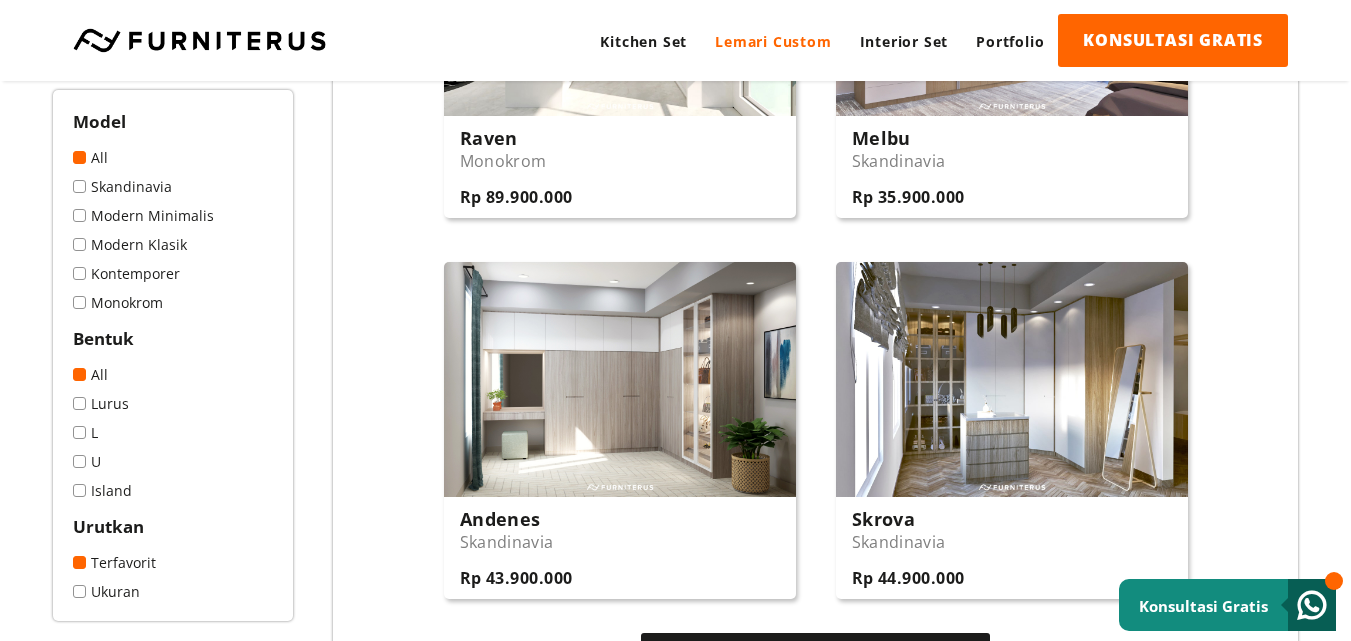 click on "Desain  Walk In Closet
Toscana
Modern Klasik
Rp 43.900.000
Chatte
Modern Klasik
Rp 65.900.000
Brethon
Modern Klasik
Rp 76.900.000
Lerida" at bounding box center [815, -1252] 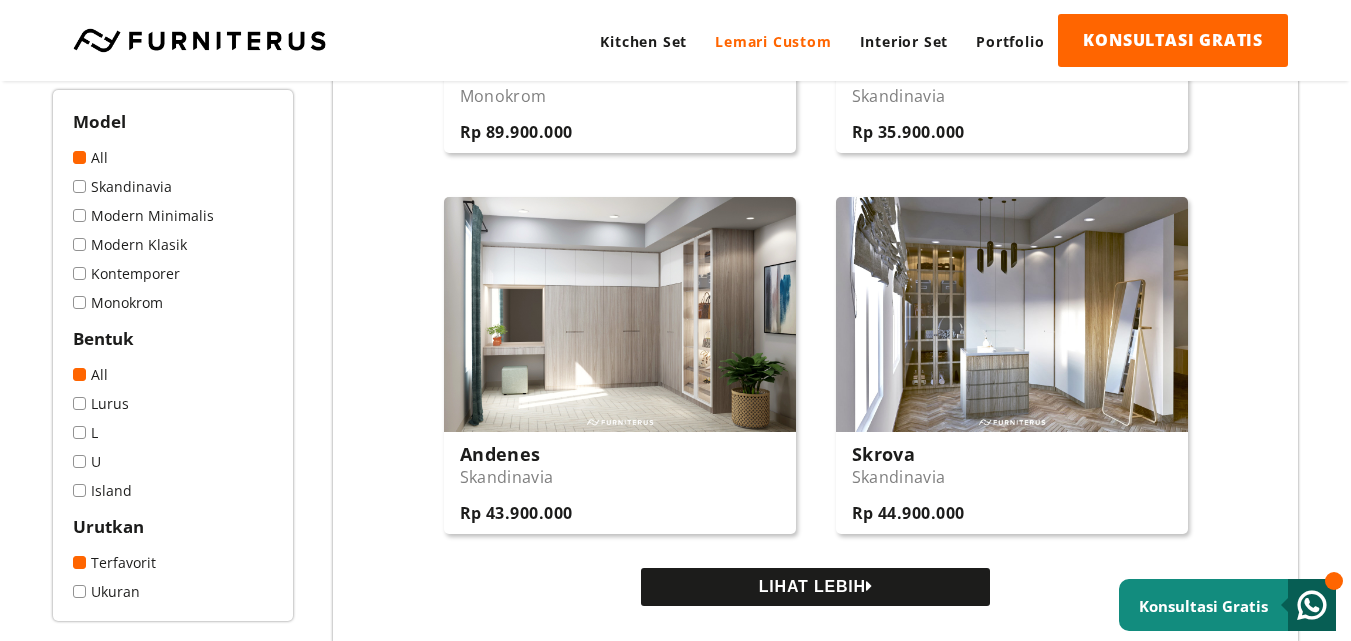 scroll, scrollTop: 3700, scrollLeft: 0, axis: vertical 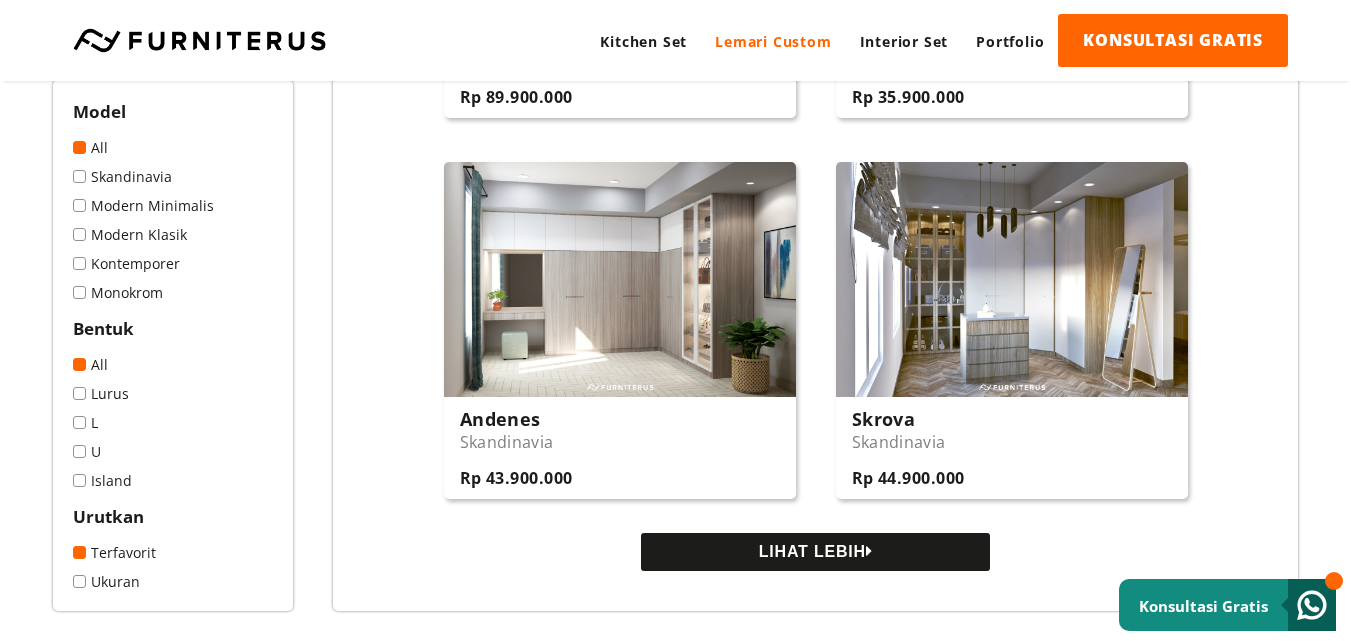 click on "LIHAT LEBIH" at bounding box center (815, 552) 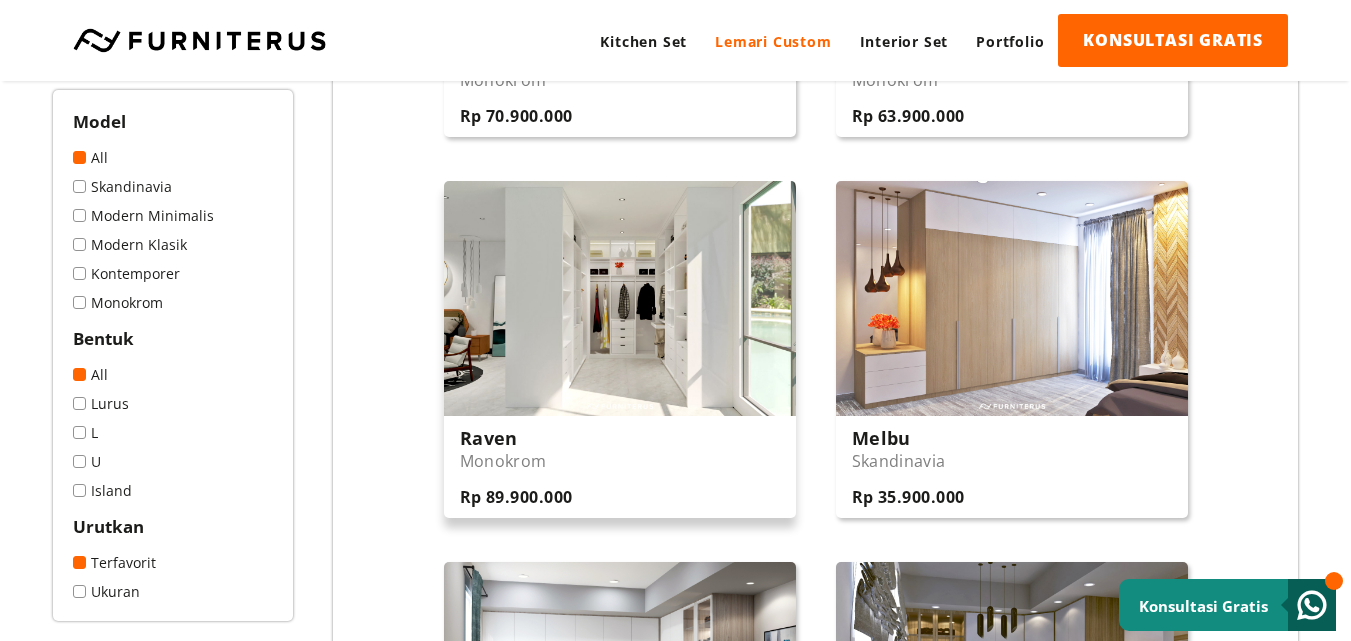 scroll, scrollTop: 3200, scrollLeft: 0, axis: vertical 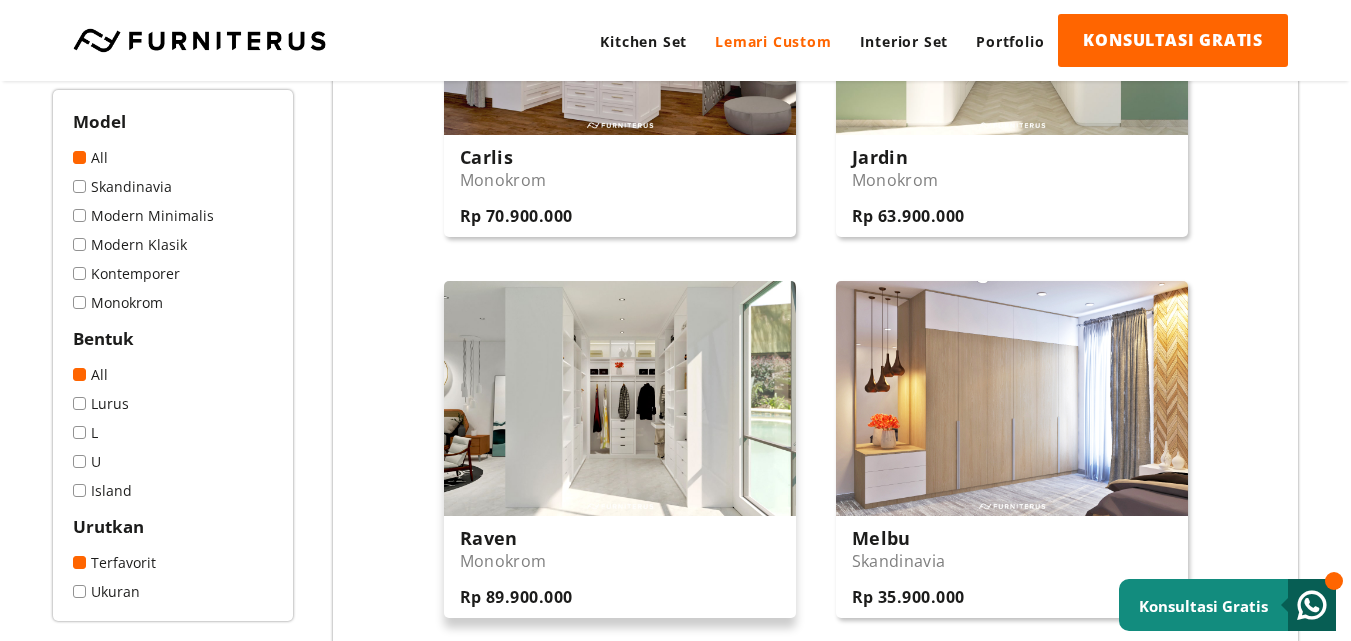 click on "Raven Monokrom Rp 89.900.000" at bounding box center (620, 567) 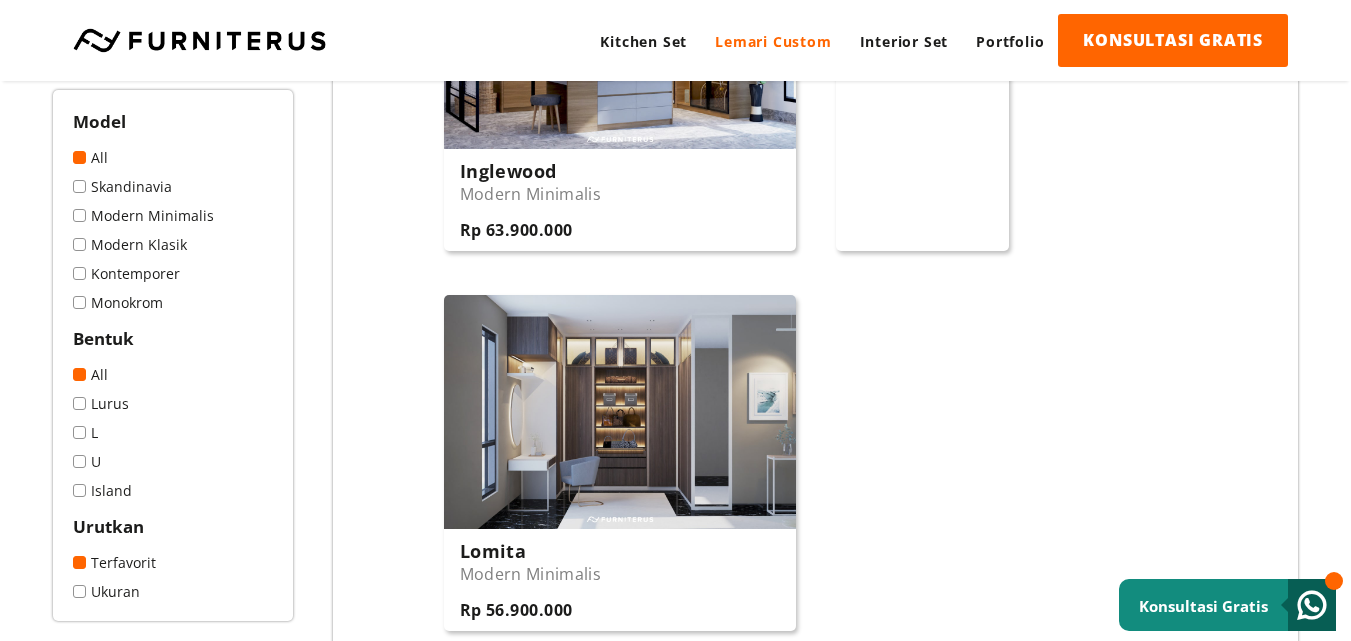 scroll, scrollTop: 5000, scrollLeft: 0, axis: vertical 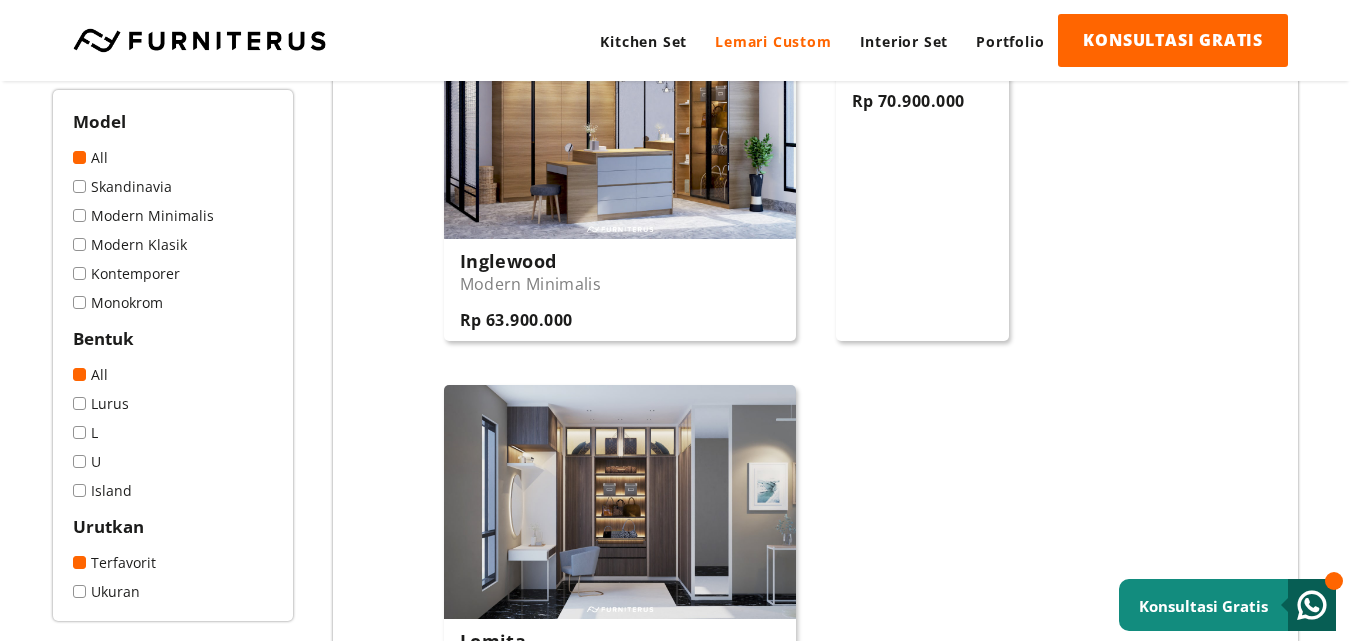 click at bounding box center [620, 121] 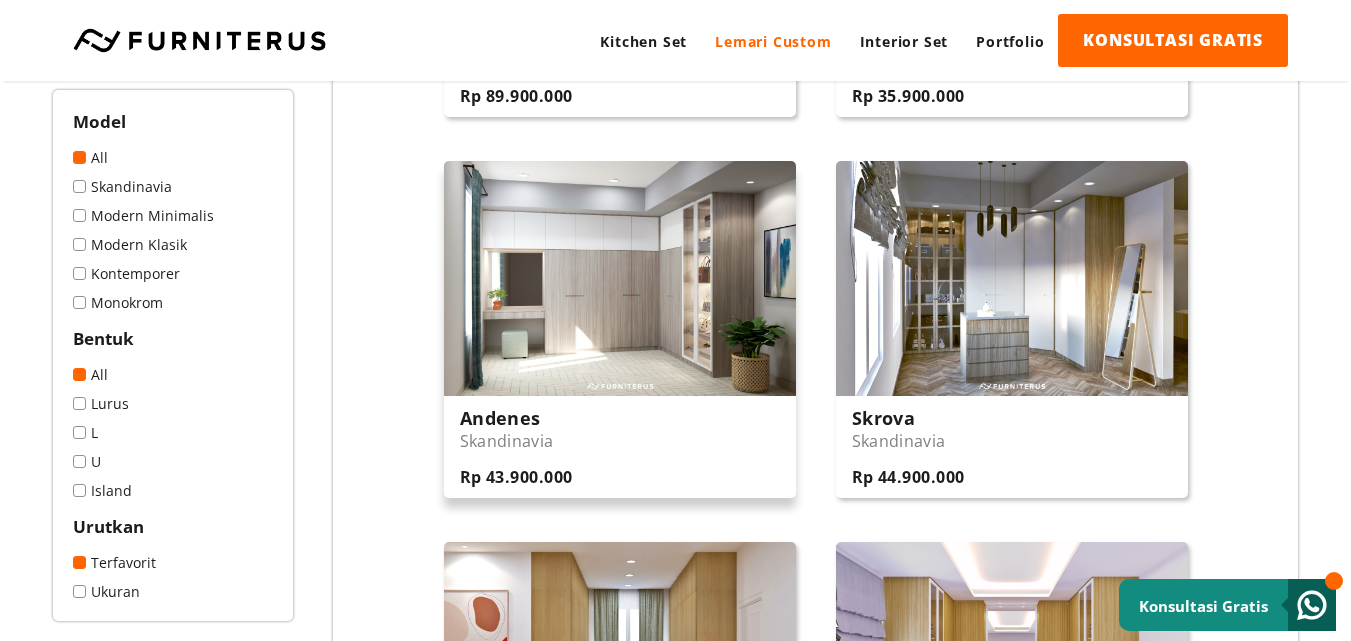 scroll, scrollTop: 3700, scrollLeft: 0, axis: vertical 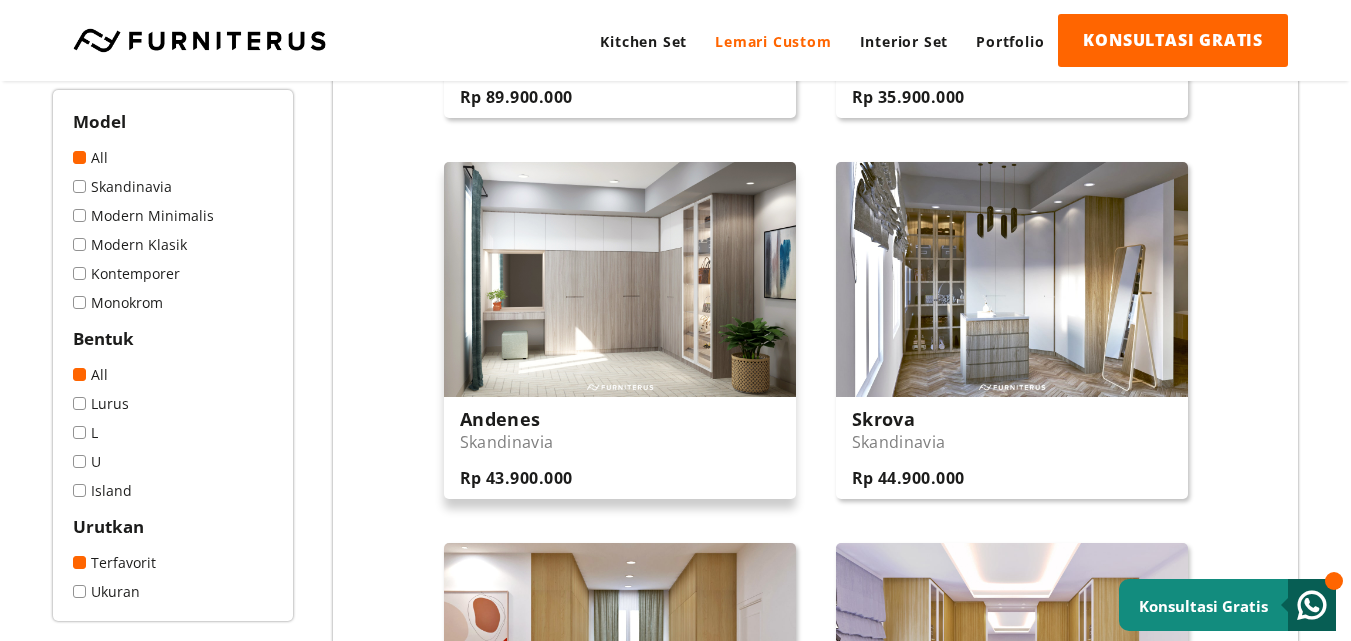 click at bounding box center (620, 279) 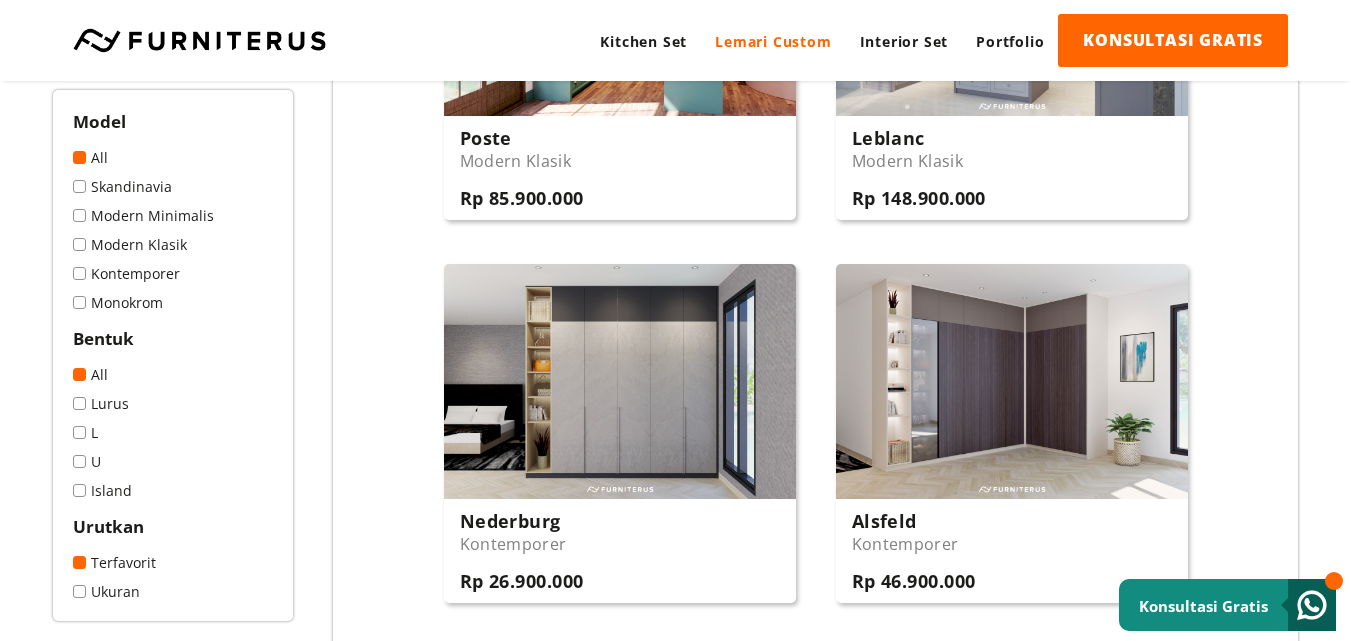 scroll, scrollTop: 1300, scrollLeft: 0, axis: vertical 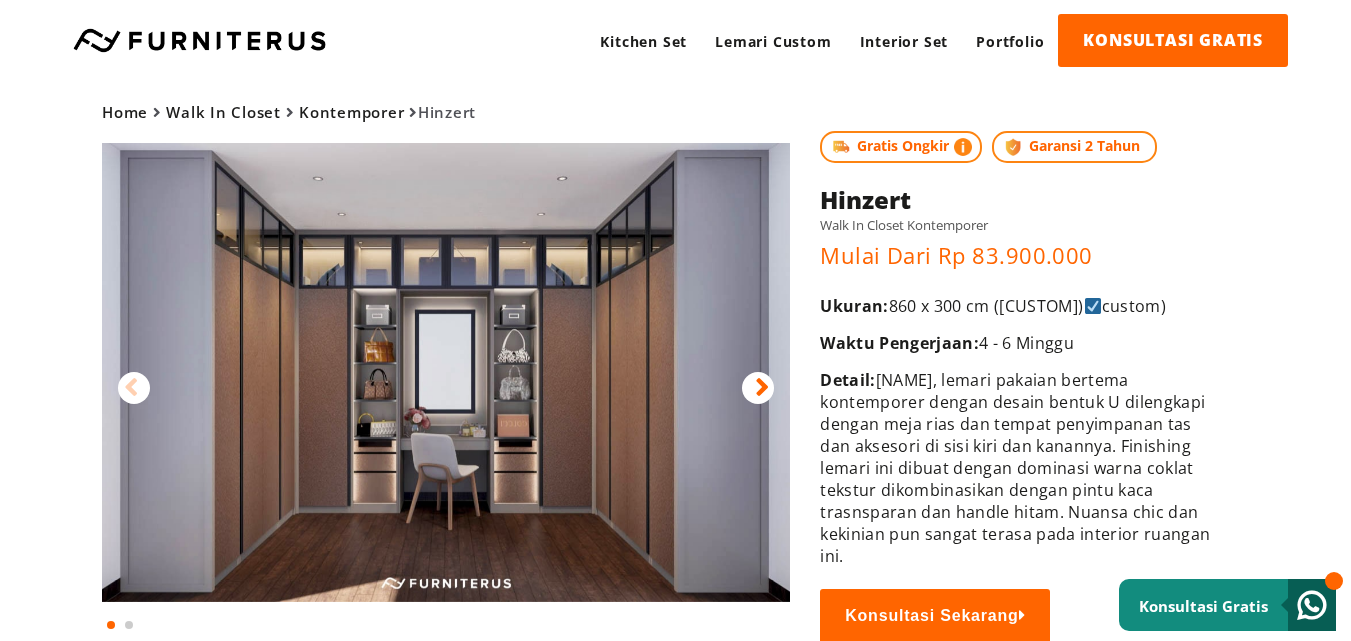 drag, startPoint x: 825, startPoint y: 304, endPoint x: 1104, endPoint y: 296, distance: 279.1147 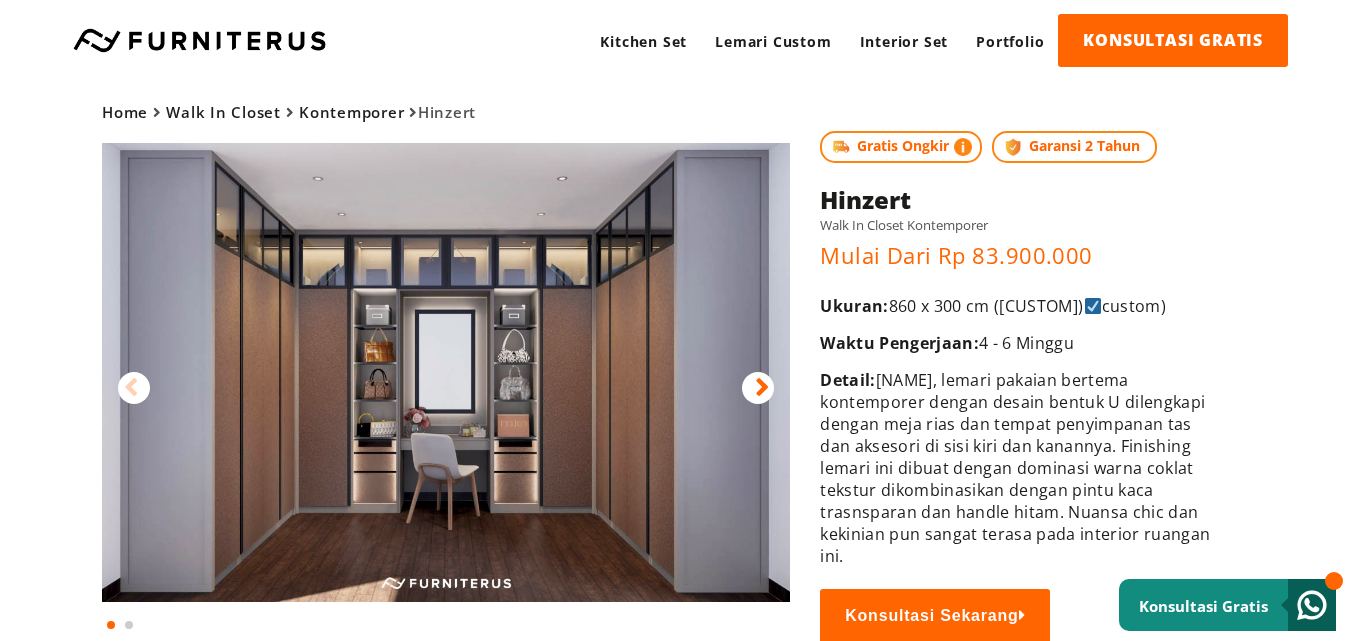 copy on "Detail:  Hinzert, lemari pakaian bertema kontemporer dengan desain bentuk U dilengkapi dengan meja rias dan tempat penyimpanan tas dan aksesori di sisi kiri dan kanannya. Finishing lemari ini dibuat dengan dominasi warna coklat tekstur dikombinasikan dengan pintu kaca trasnsparan dan handle hitam. Nuansa chic dan kekinian pun sangat terasa pada interior ruangan ini." 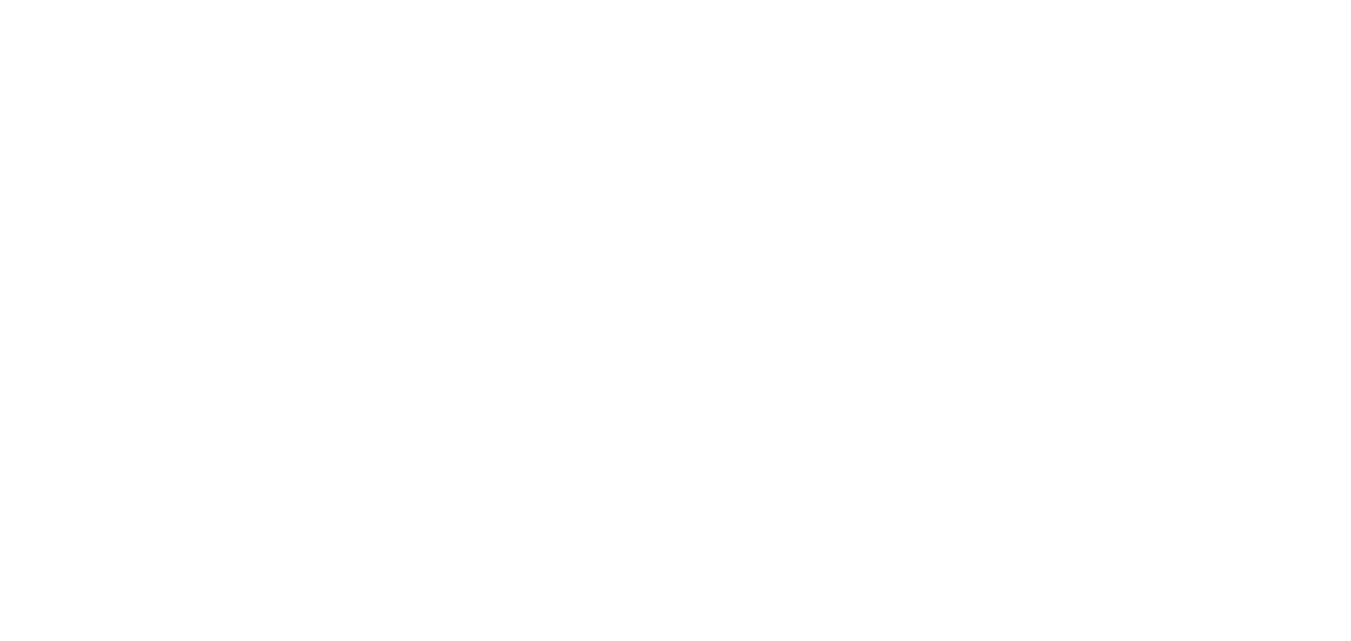 scroll, scrollTop: 0, scrollLeft: 0, axis: both 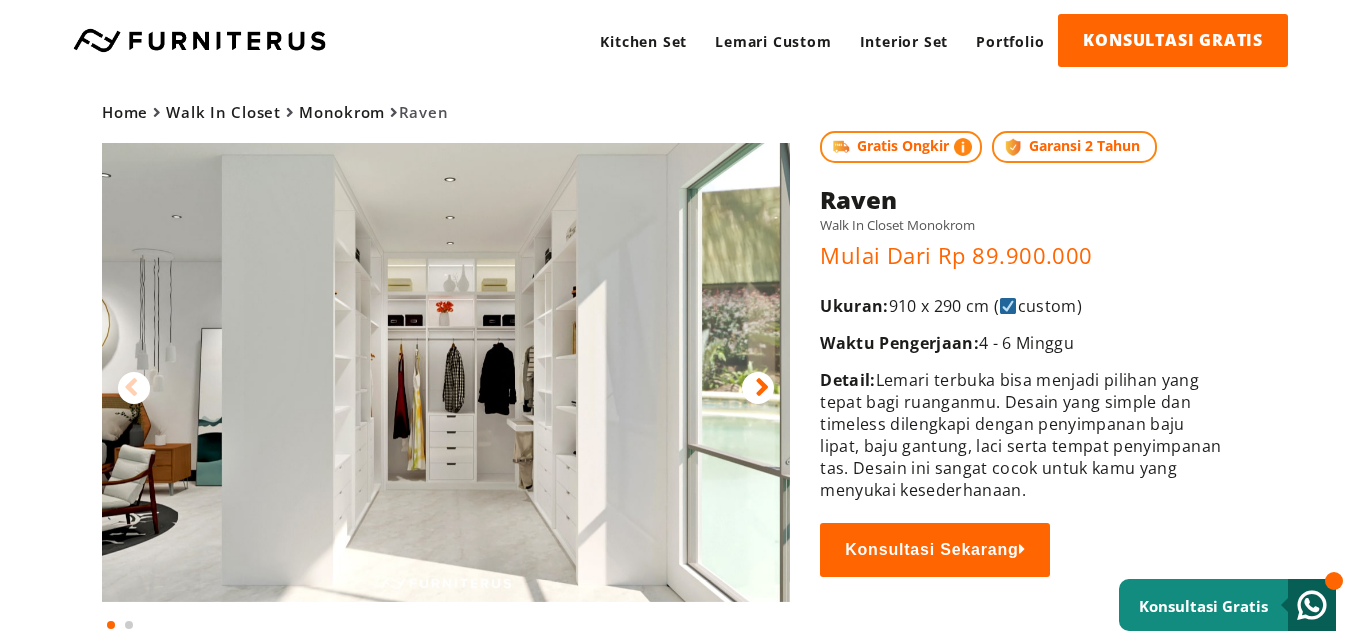 drag, startPoint x: 821, startPoint y: 306, endPoint x: 1090, endPoint y: 298, distance: 269.11893 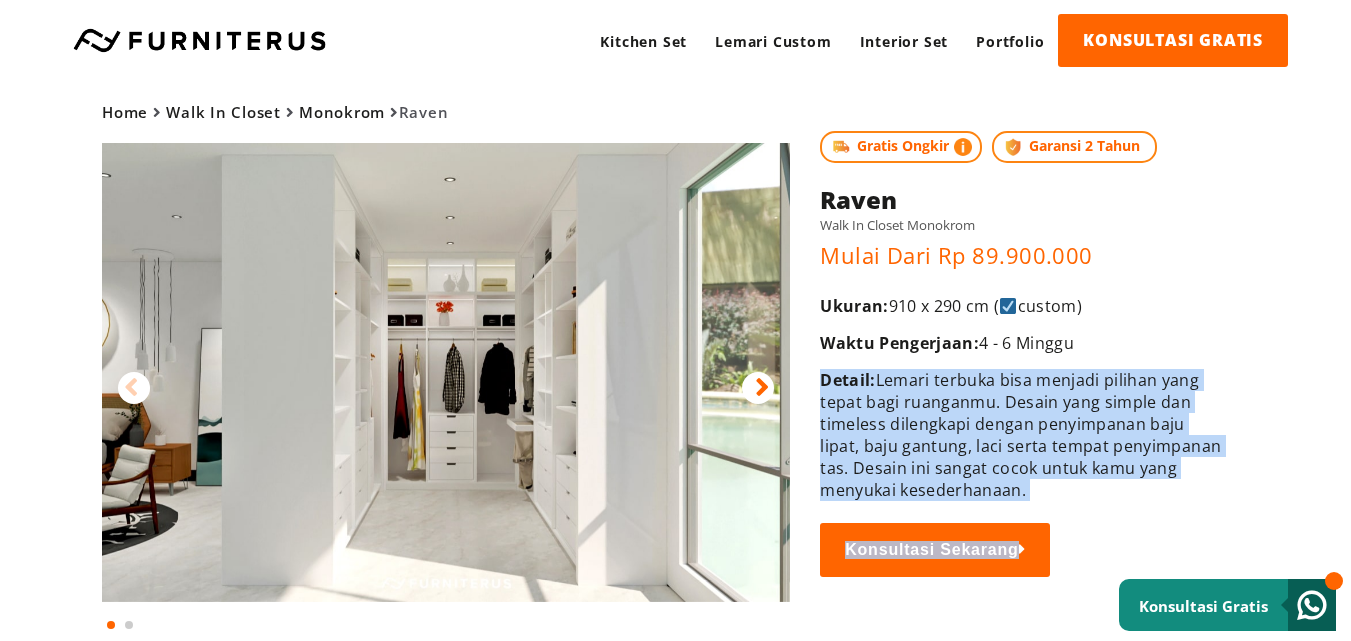 drag, startPoint x: 821, startPoint y: 369, endPoint x: 1070, endPoint y: 504, distance: 283.24194 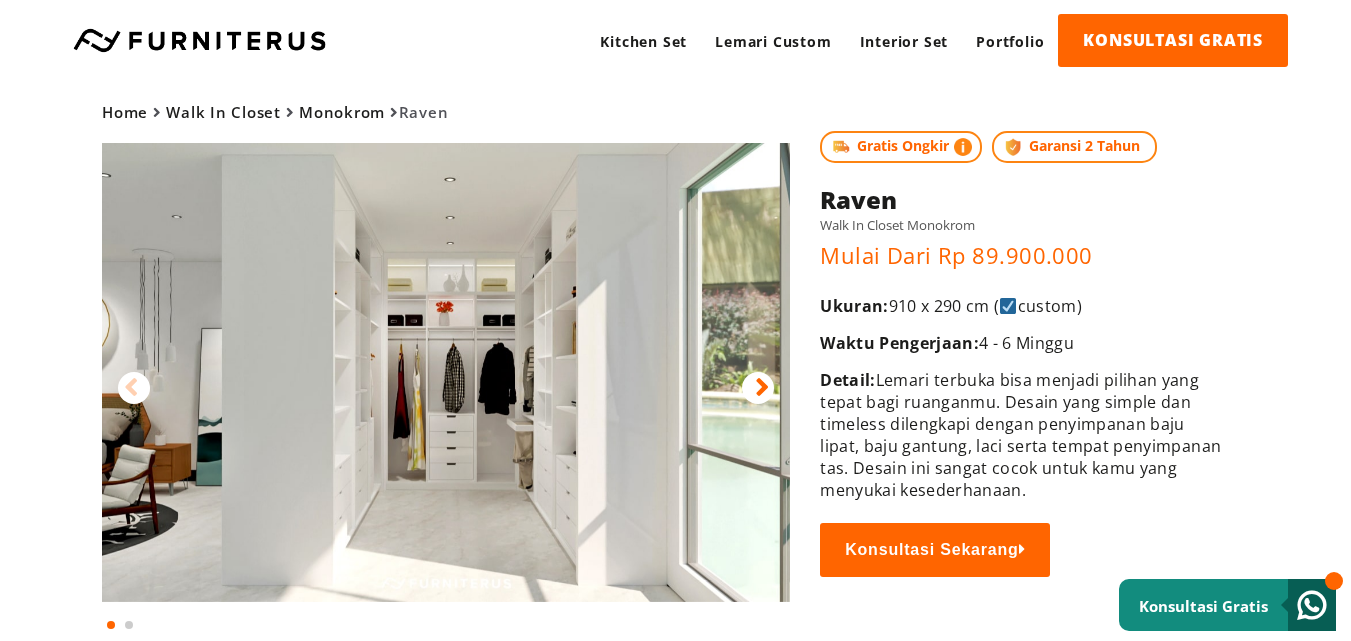 drag, startPoint x: 825, startPoint y: 374, endPoint x: 1033, endPoint y: 482, distance: 234.36723 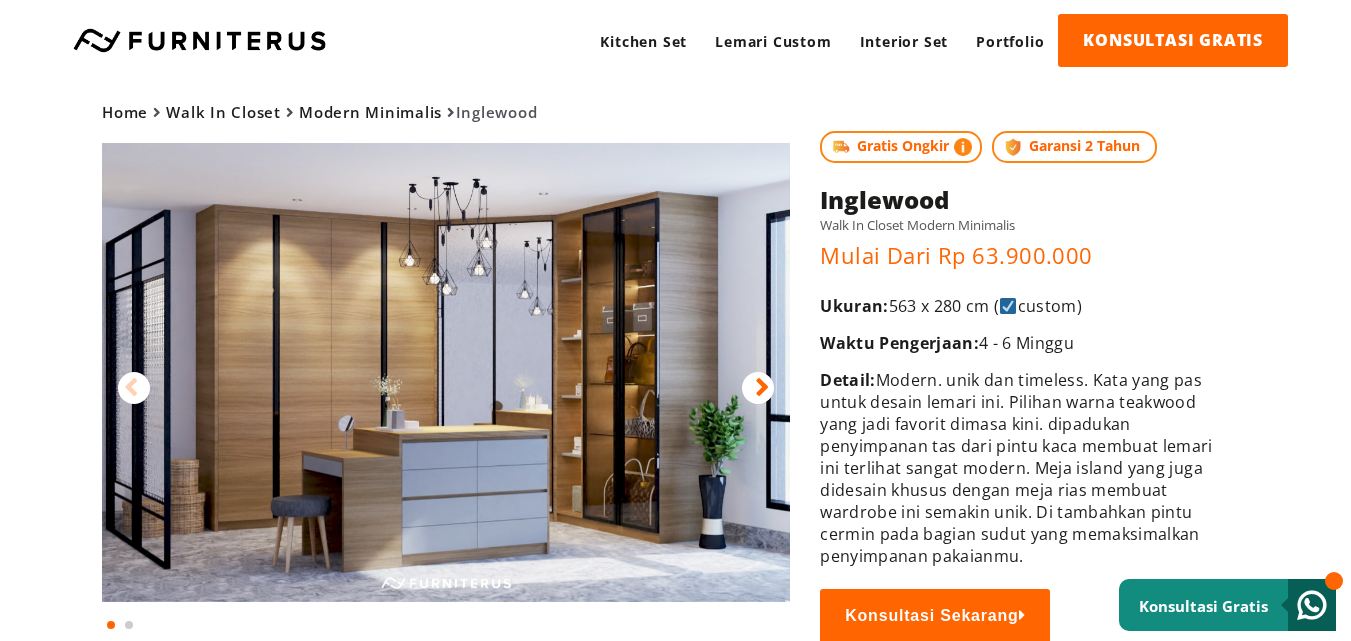 scroll, scrollTop: 0, scrollLeft: 0, axis: both 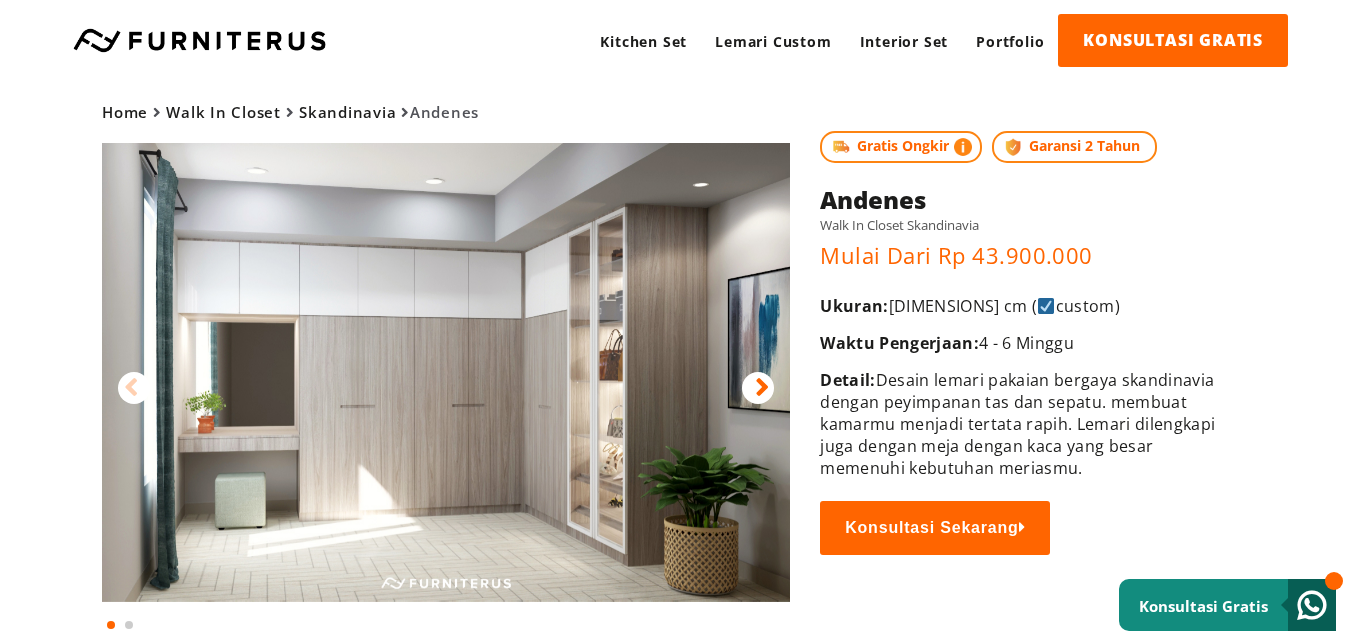 drag, startPoint x: 819, startPoint y: 314, endPoint x: 1138, endPoint y: 297, distance: 319.45267 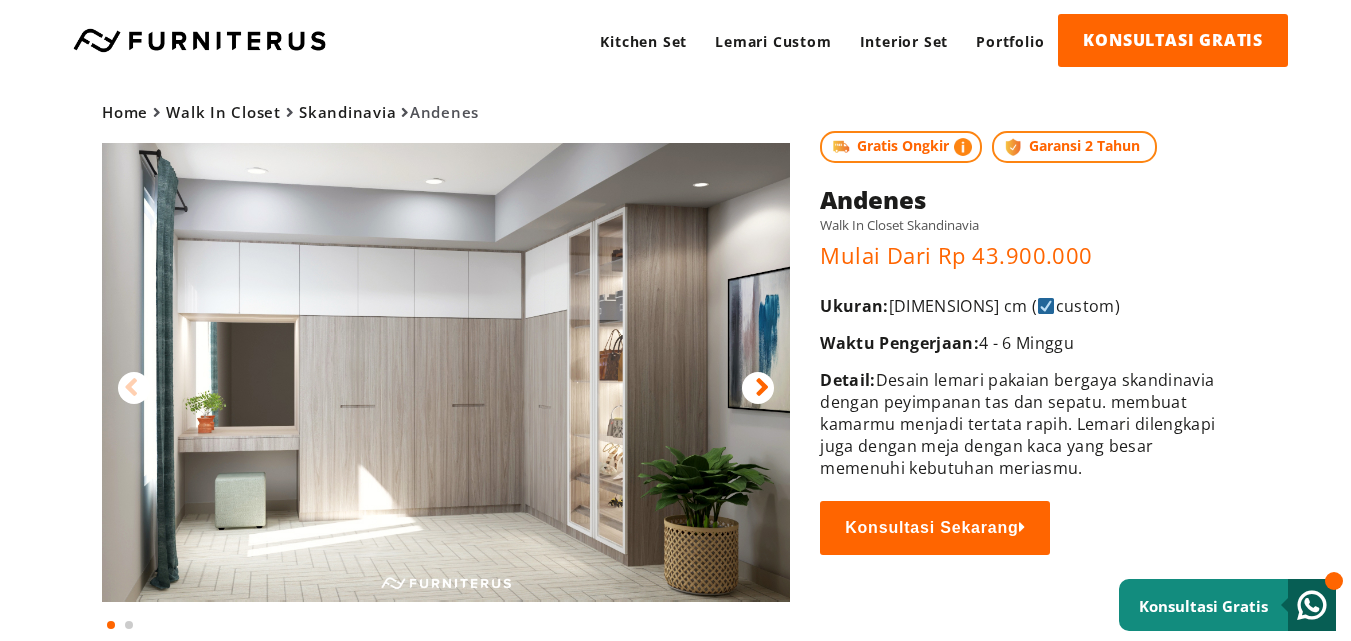 copy on "Detail:  Desain lemari pakaian bergaya skandinavia dengan peyimpanan tas dan sepatu. membuat kamarmu menjadi tertata rapih. Lemari dilengkapi juga dengan meja dengan kaca yang besar memenuhi kebutuhan meriasmu." 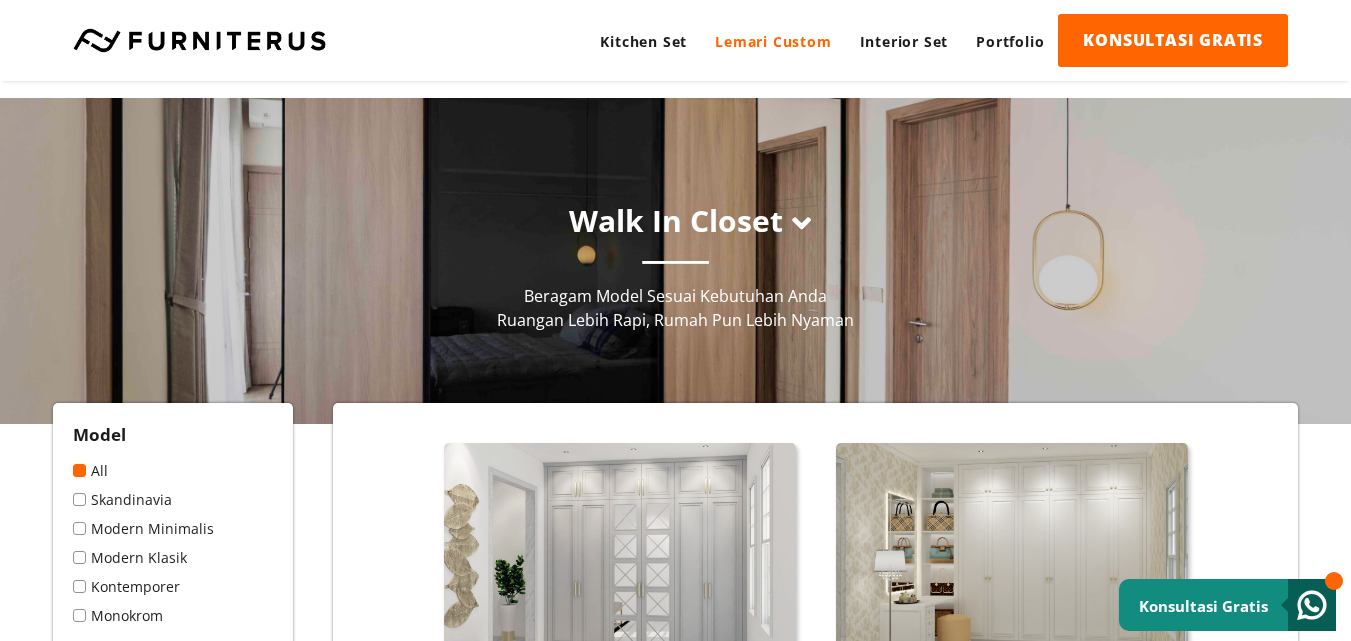 scroll, scrollTop: 1300, scrollLeft: 0, axis: vertical 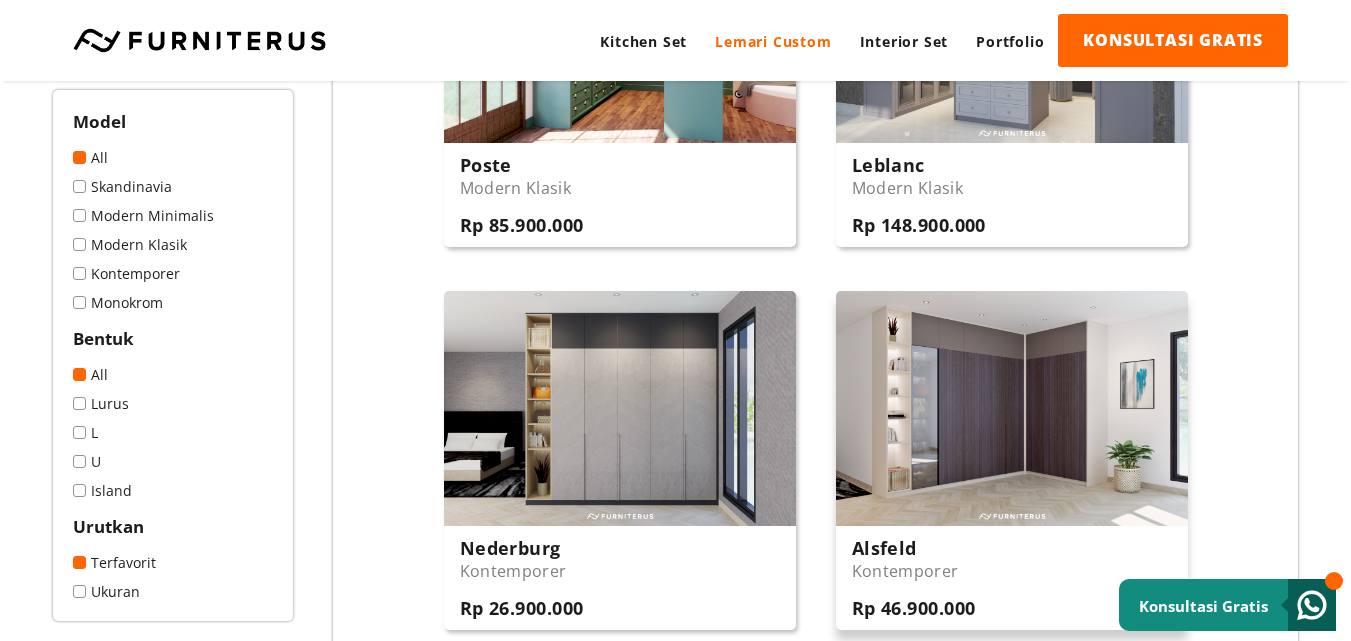 click at bounding box center (1012, 408) 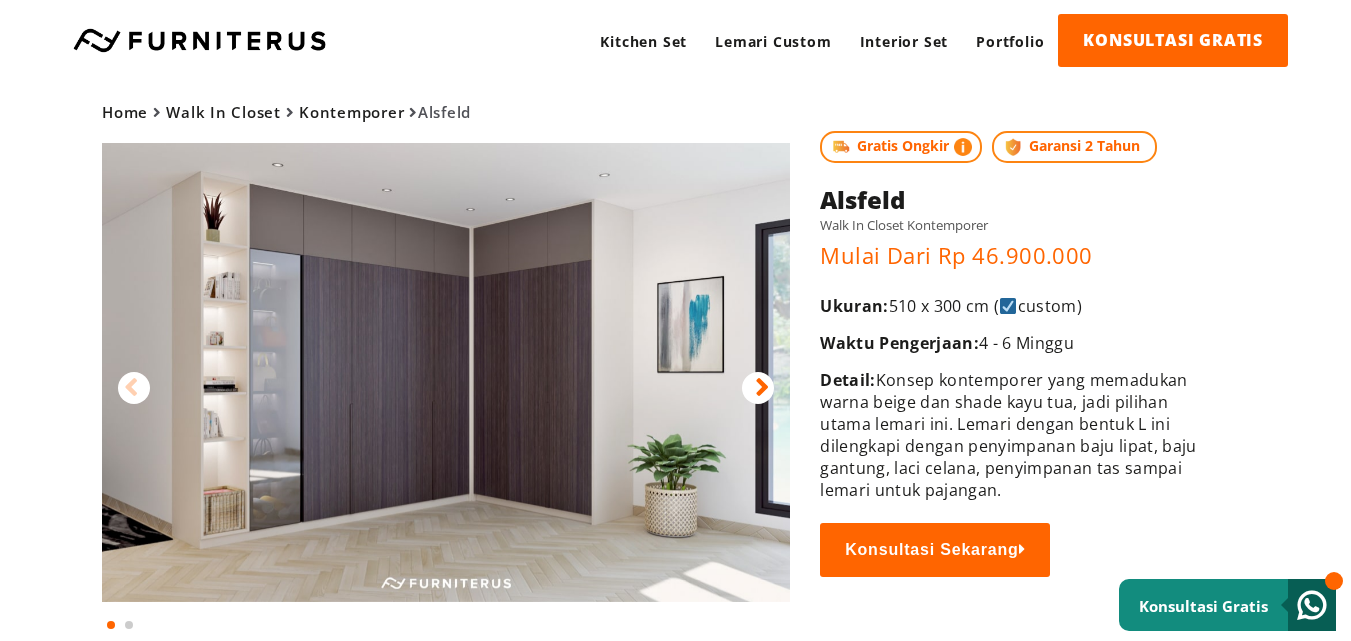 scroll, scrollTop: 0, scrollLeft: 0, axis: both 